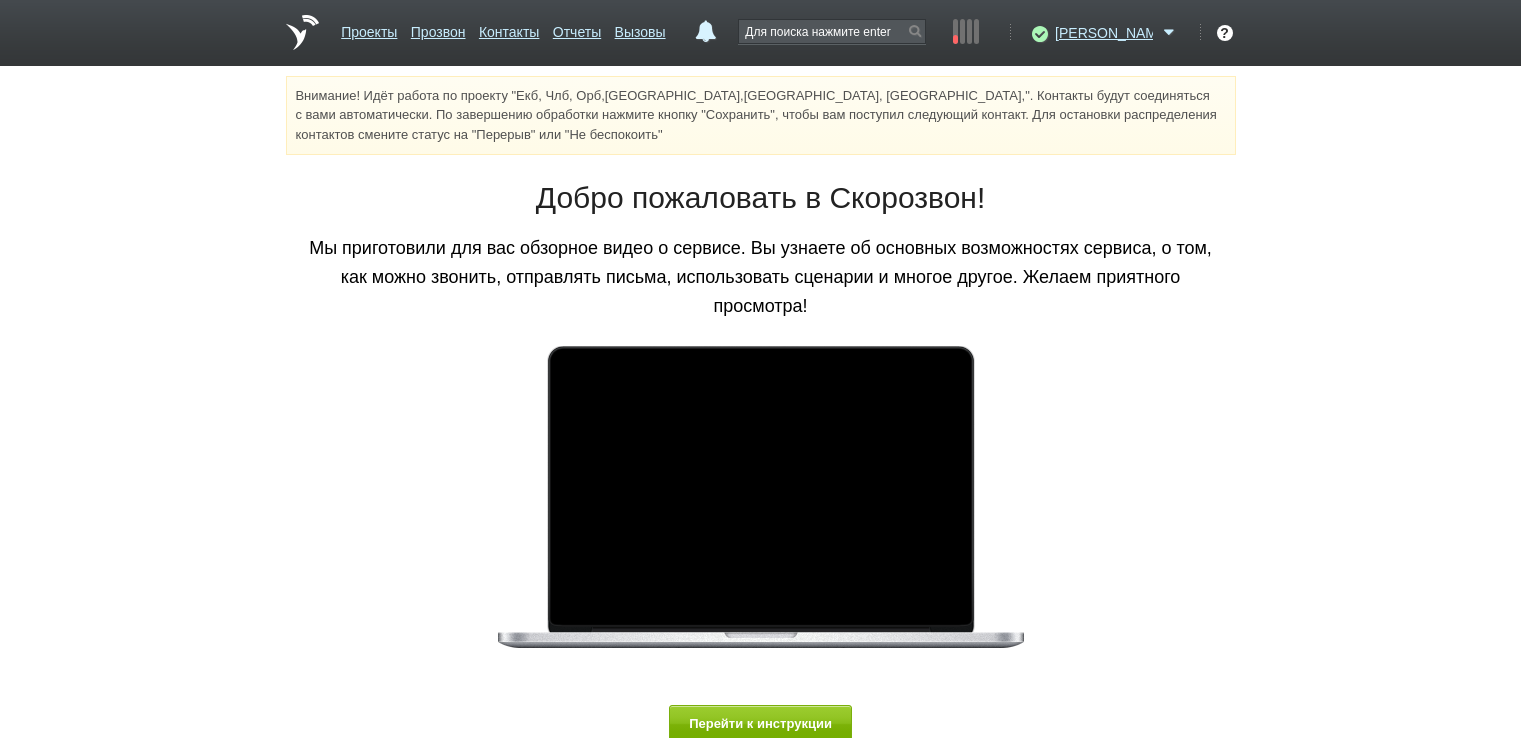 scroll, scrollTop: 0, scrollLeft: 0, axis: both 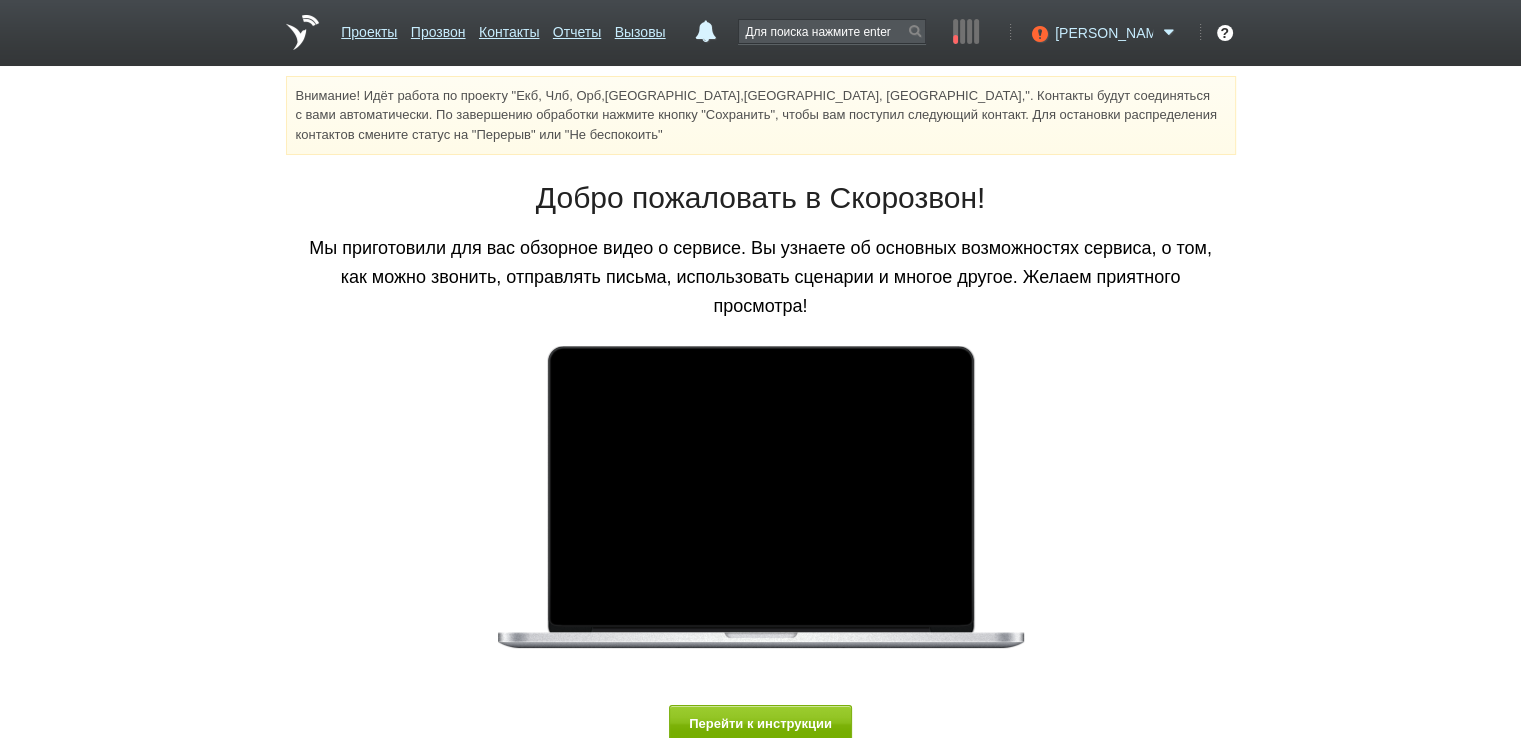 click on "[PERSON_NAME]" at bounding box center [1104, 33] 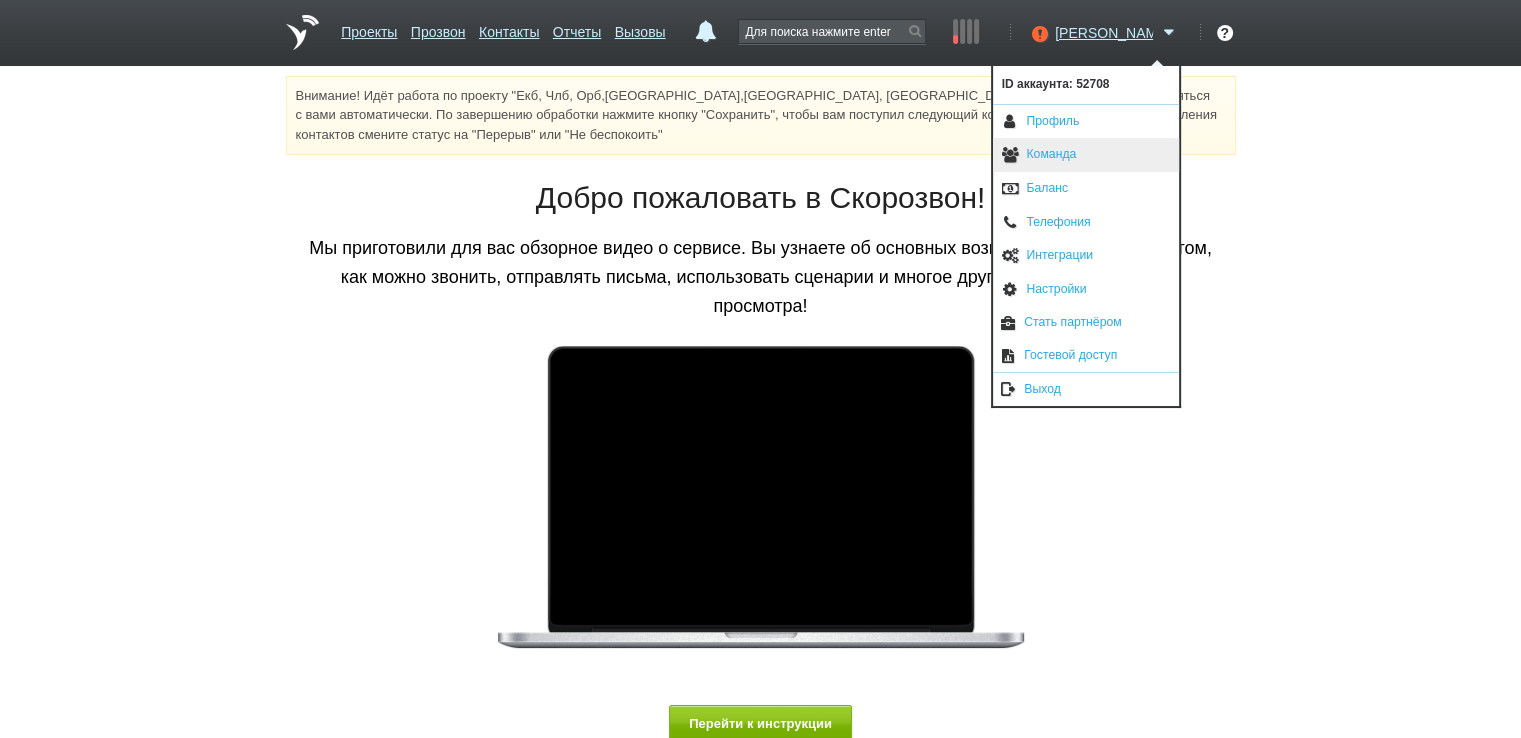 click on "Команда" at bounding box center [1086, 155] 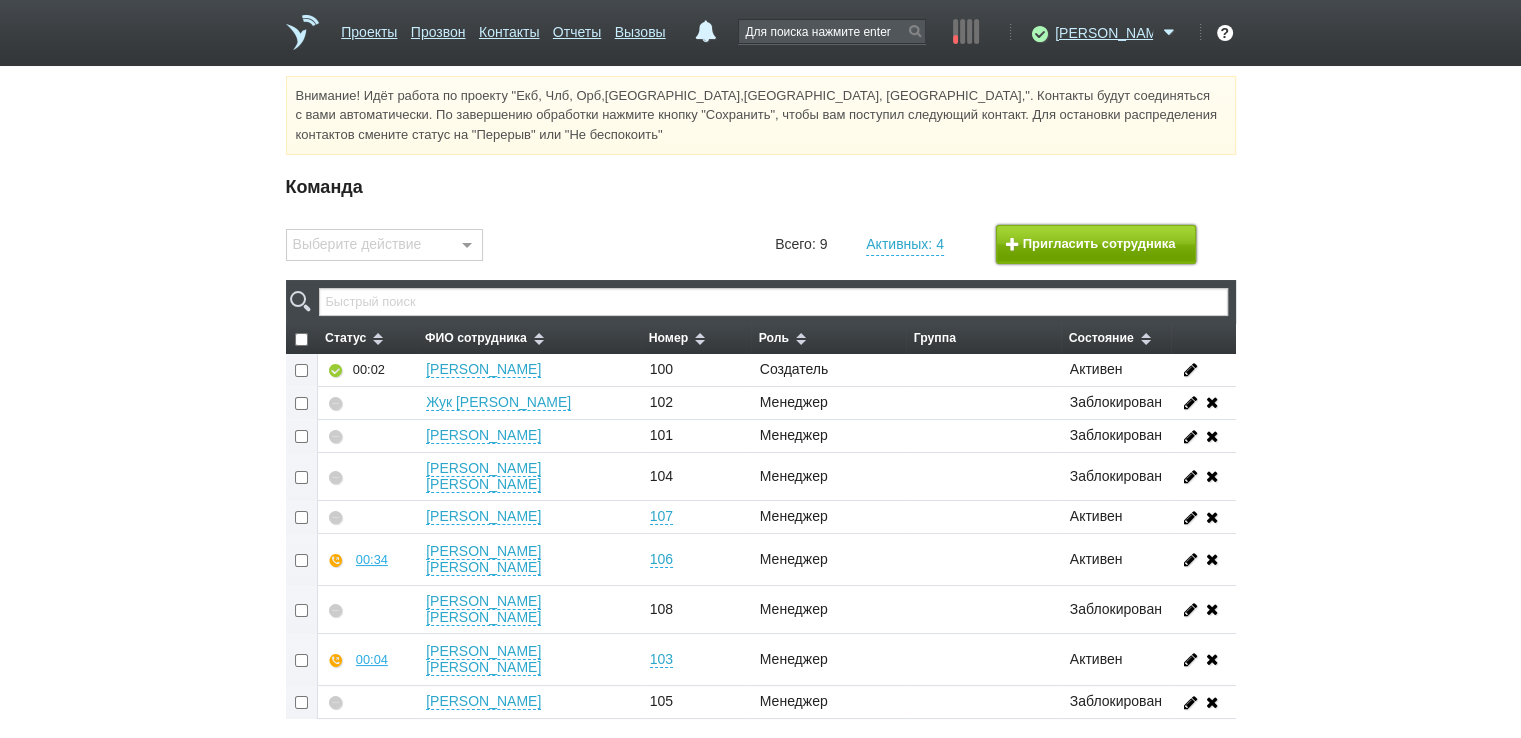 click on "Пригласить сотрудника" at bounding box center (1096, 244) 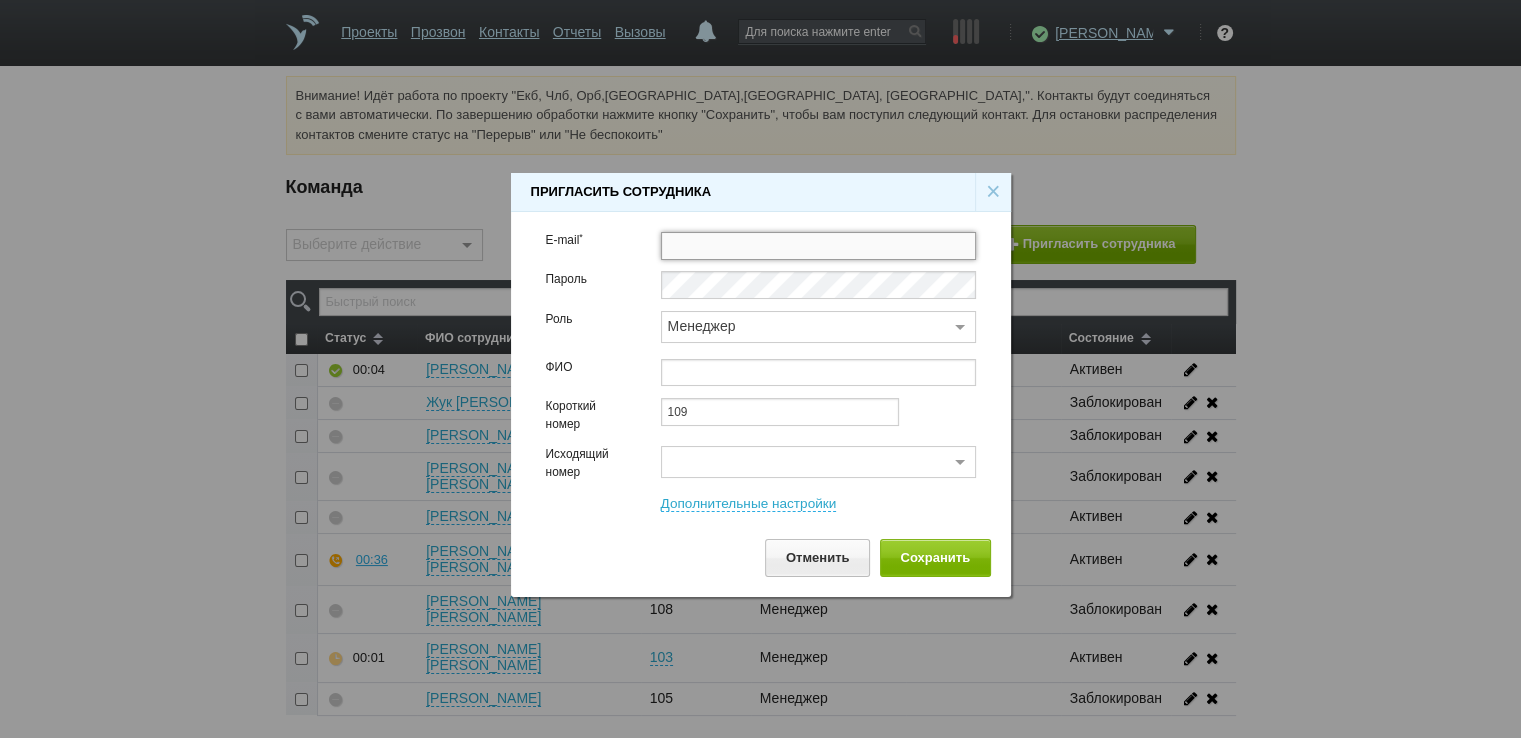 click at bounding box center [818, 246] 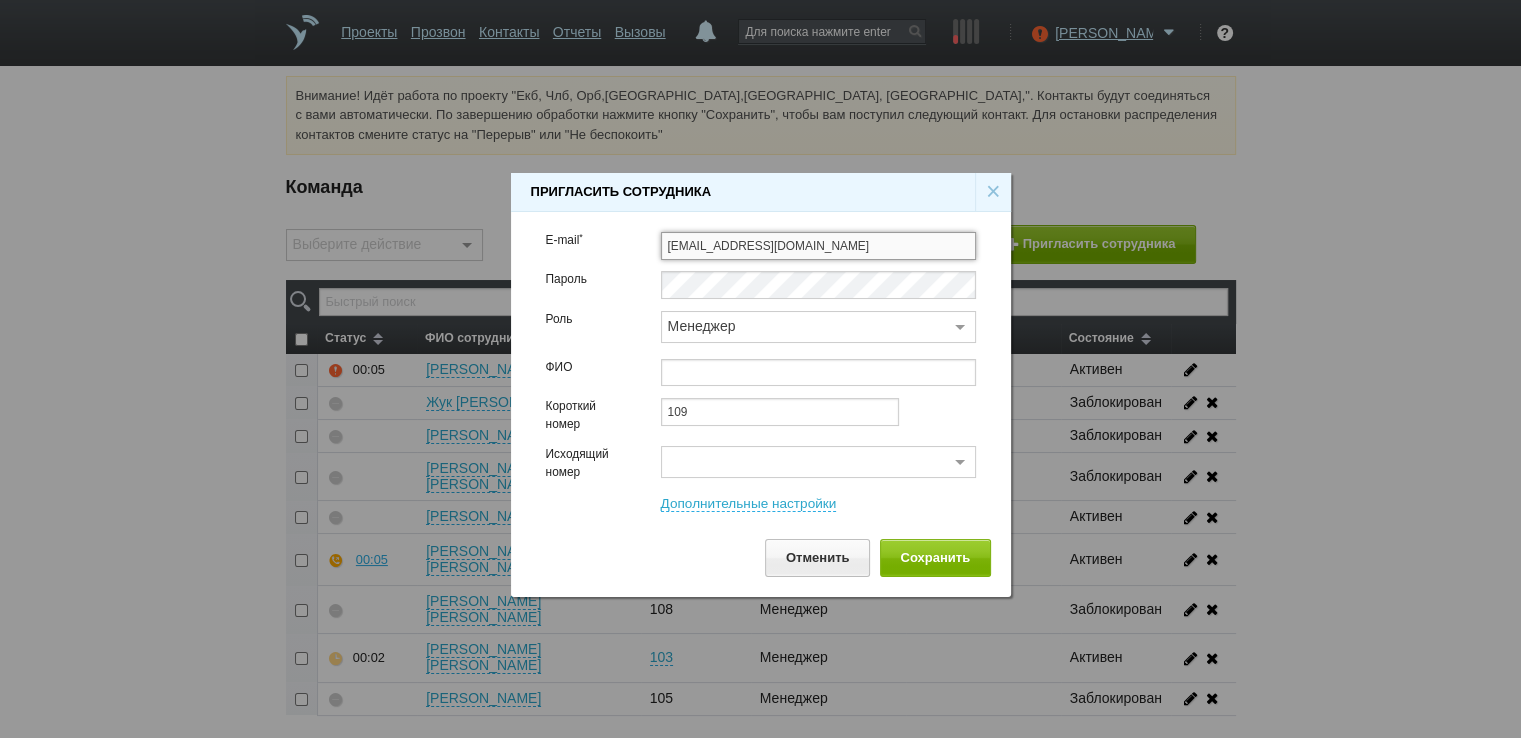 type on "[EMAIL_ADDRESS][DOMAIN_NAME]" 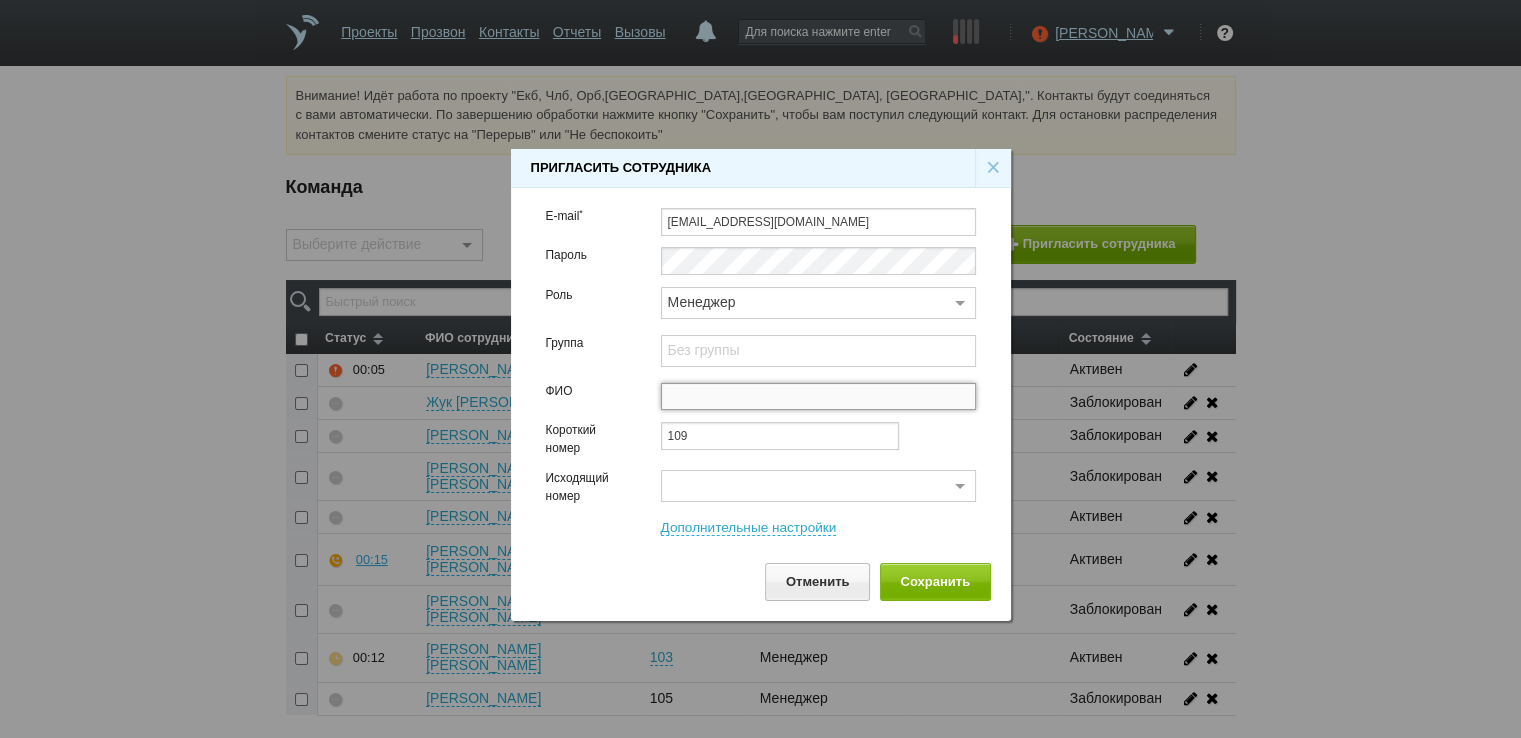 click at bounding box center [818, 397] 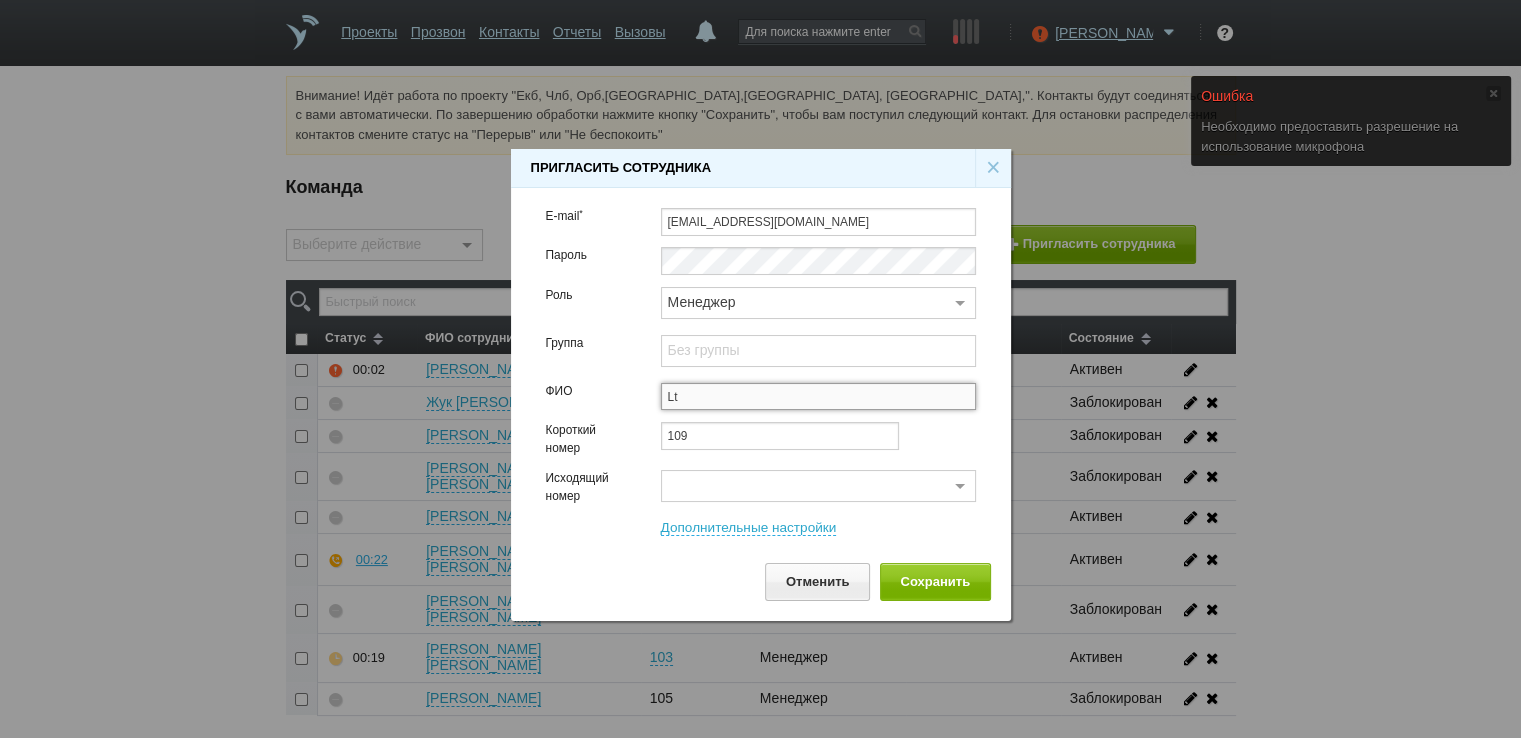 type on "L" 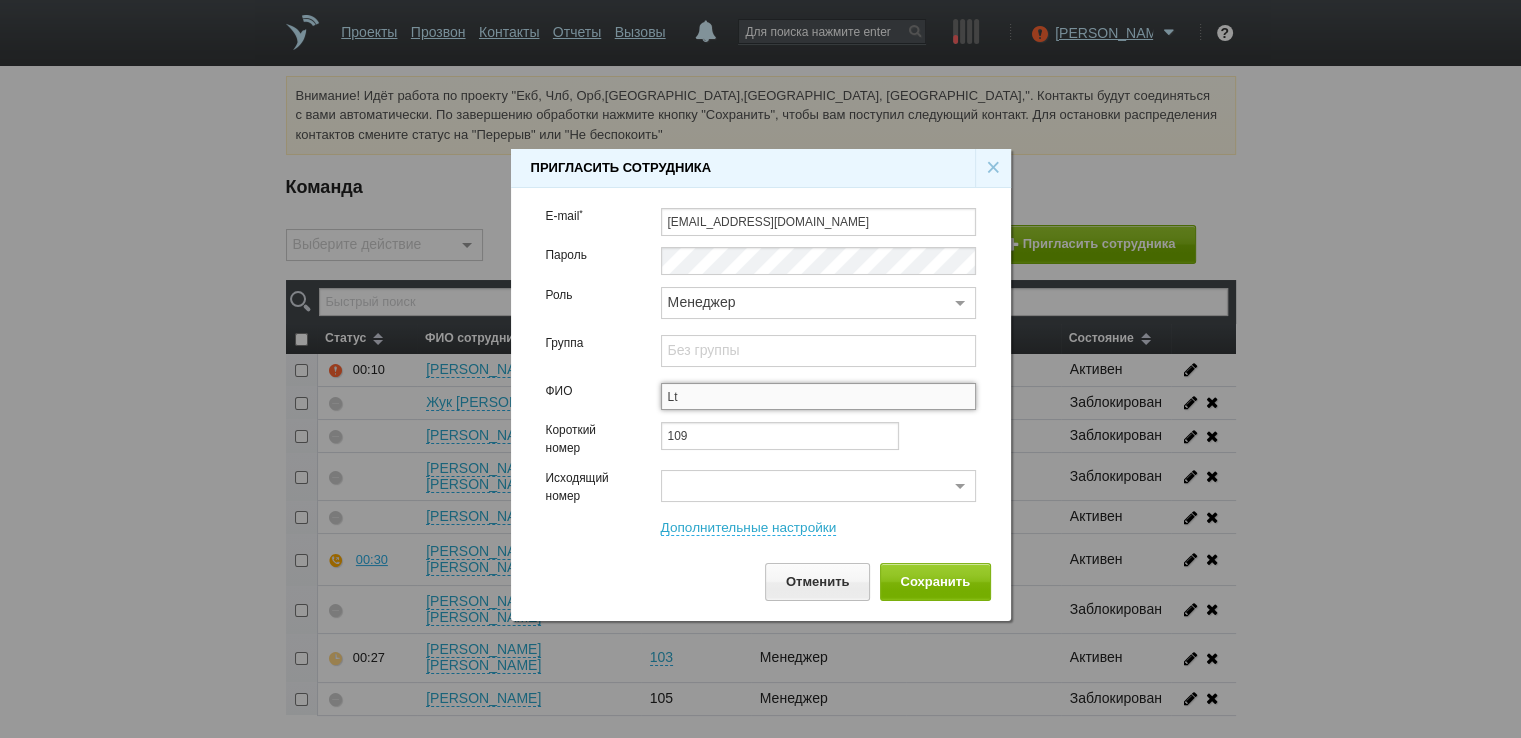 type on "L" 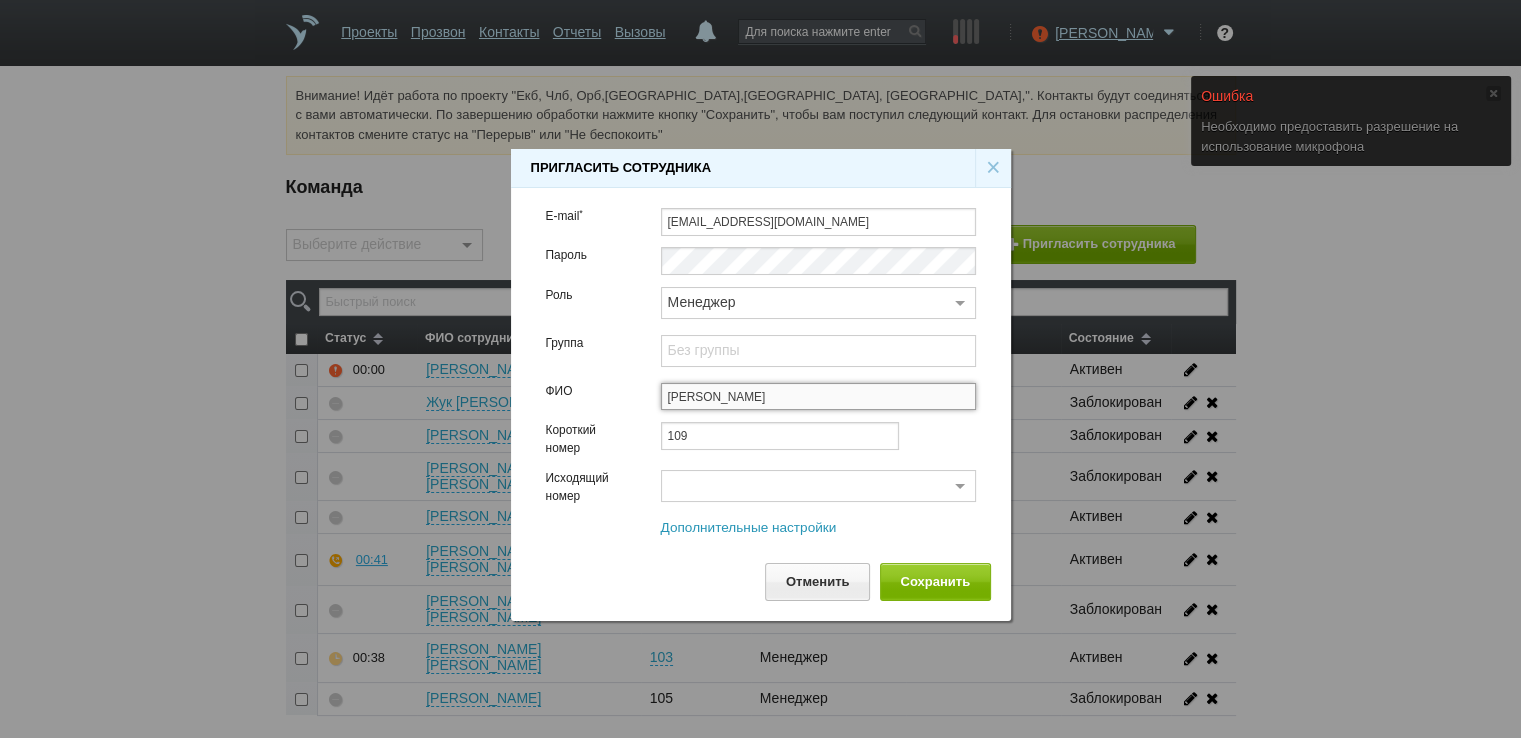 type on "[PERSON_NAME]" 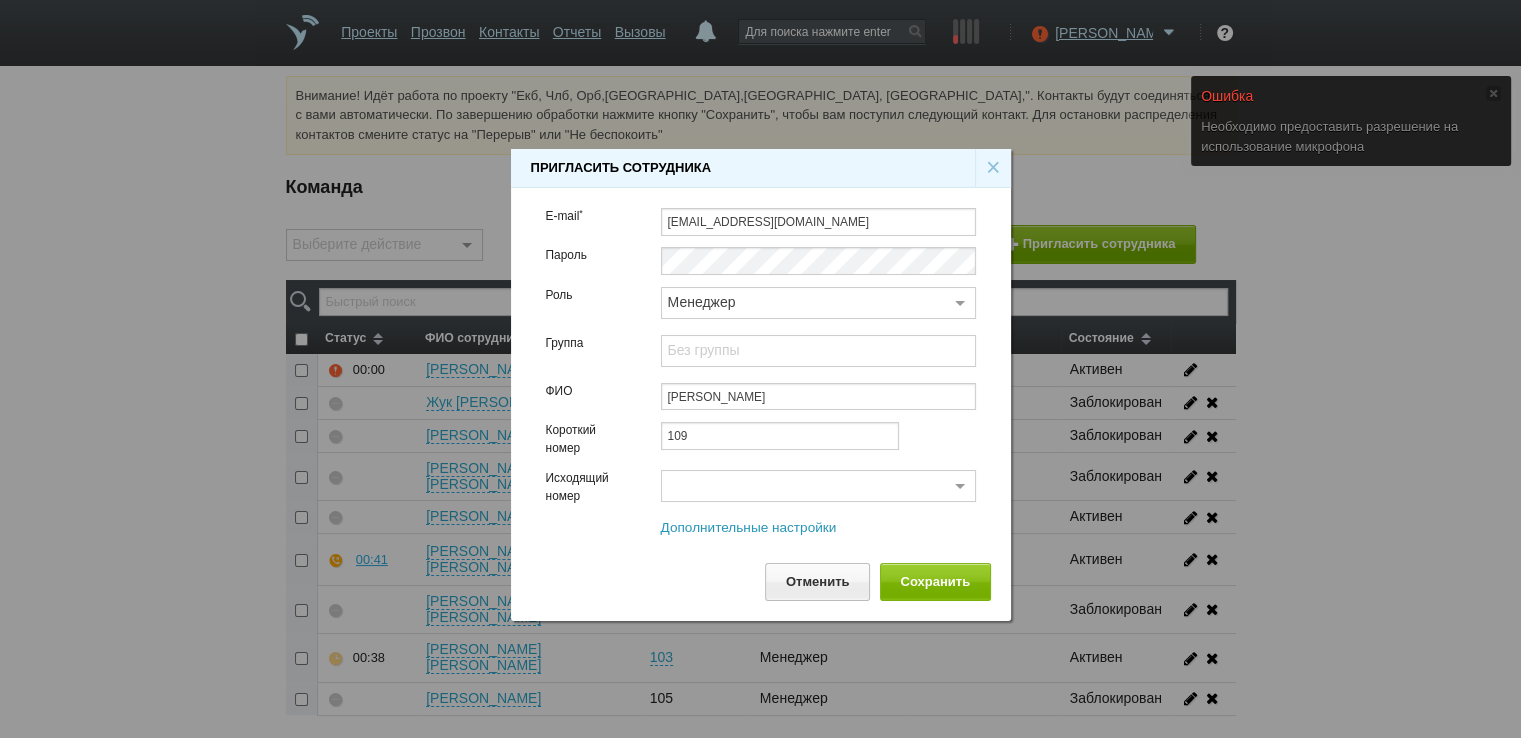 click on "Дополнительные настройки" at bounding box center [749, 528] 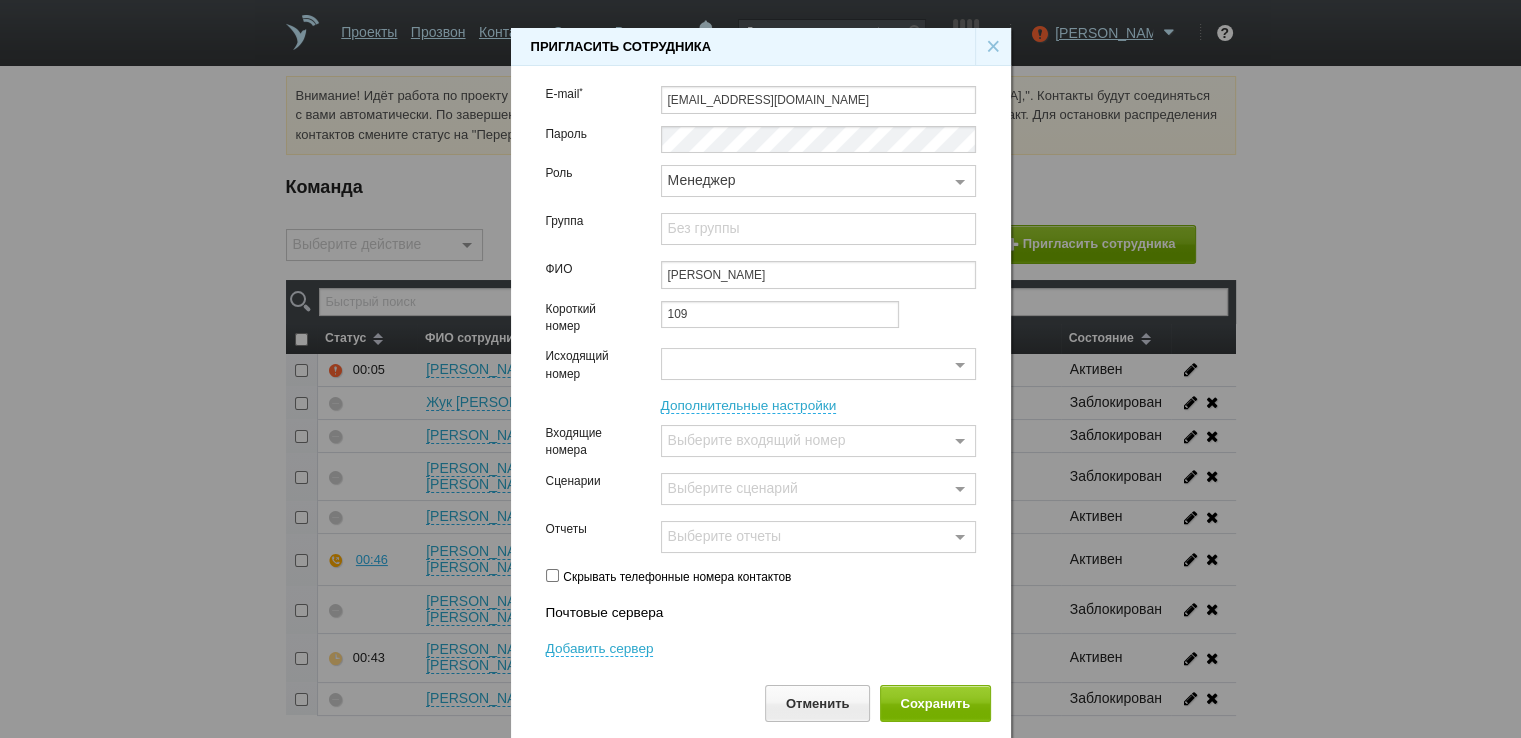 click at bounding box center [960, 490] 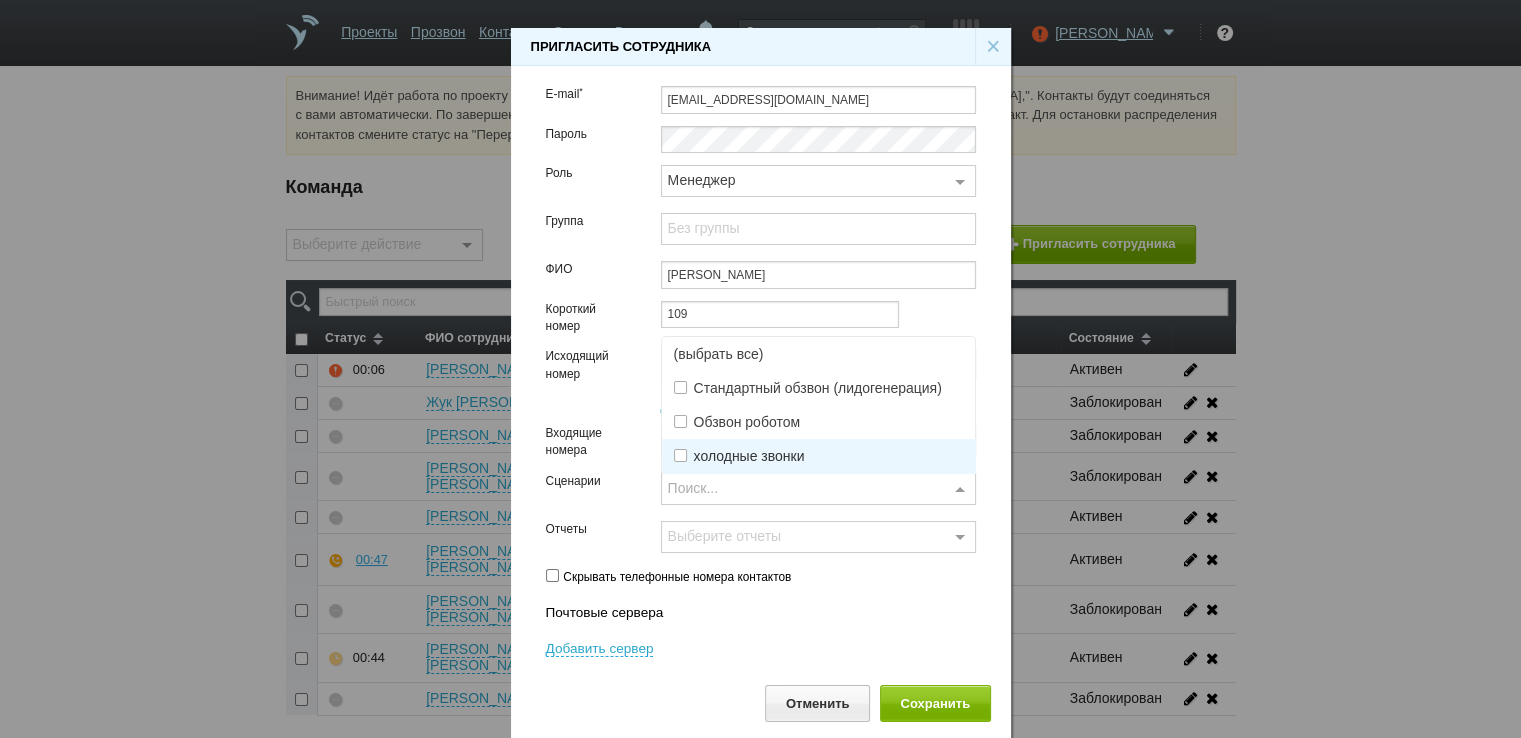 click at bounding box center [680, 455] 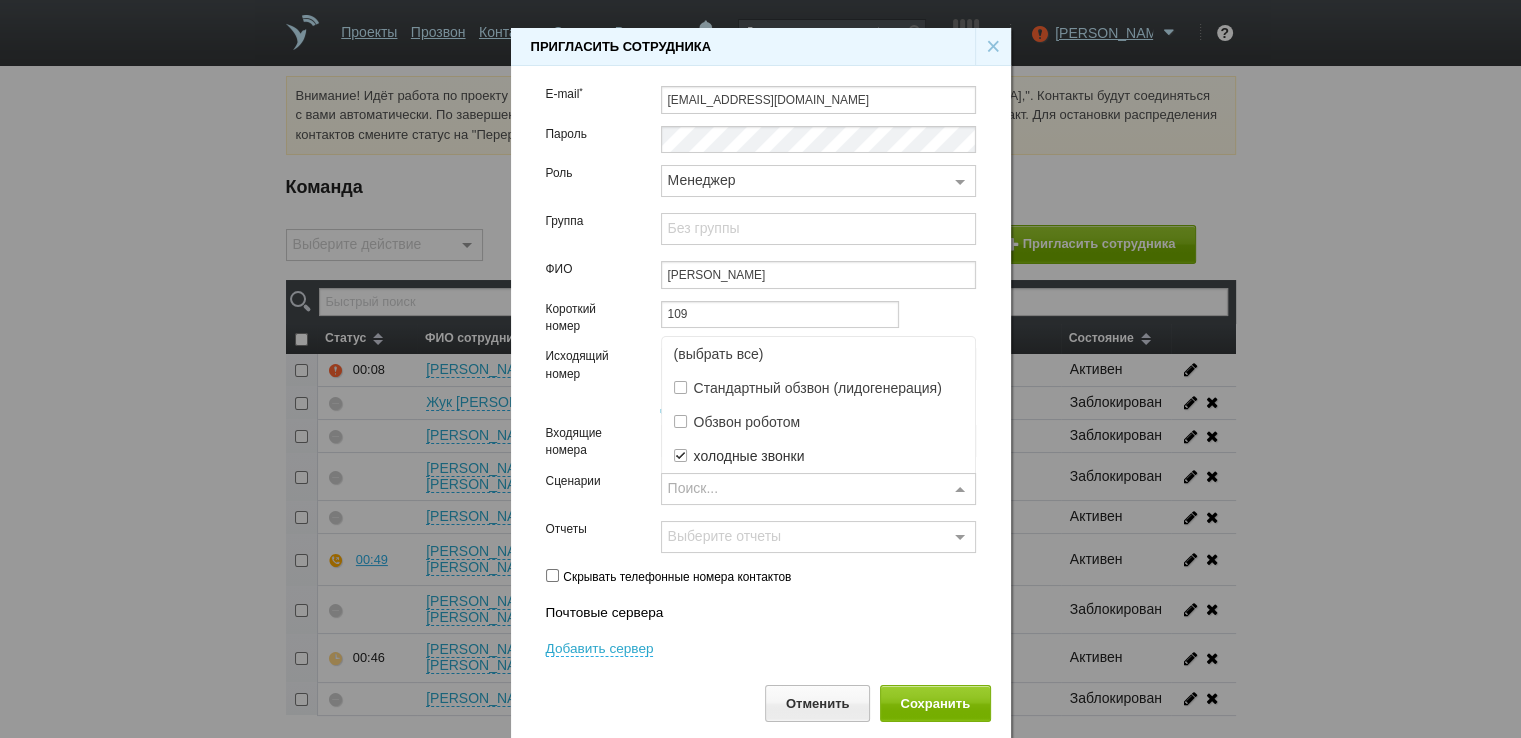 click on "Почтовые сервера" at bounding box center [761, 613] 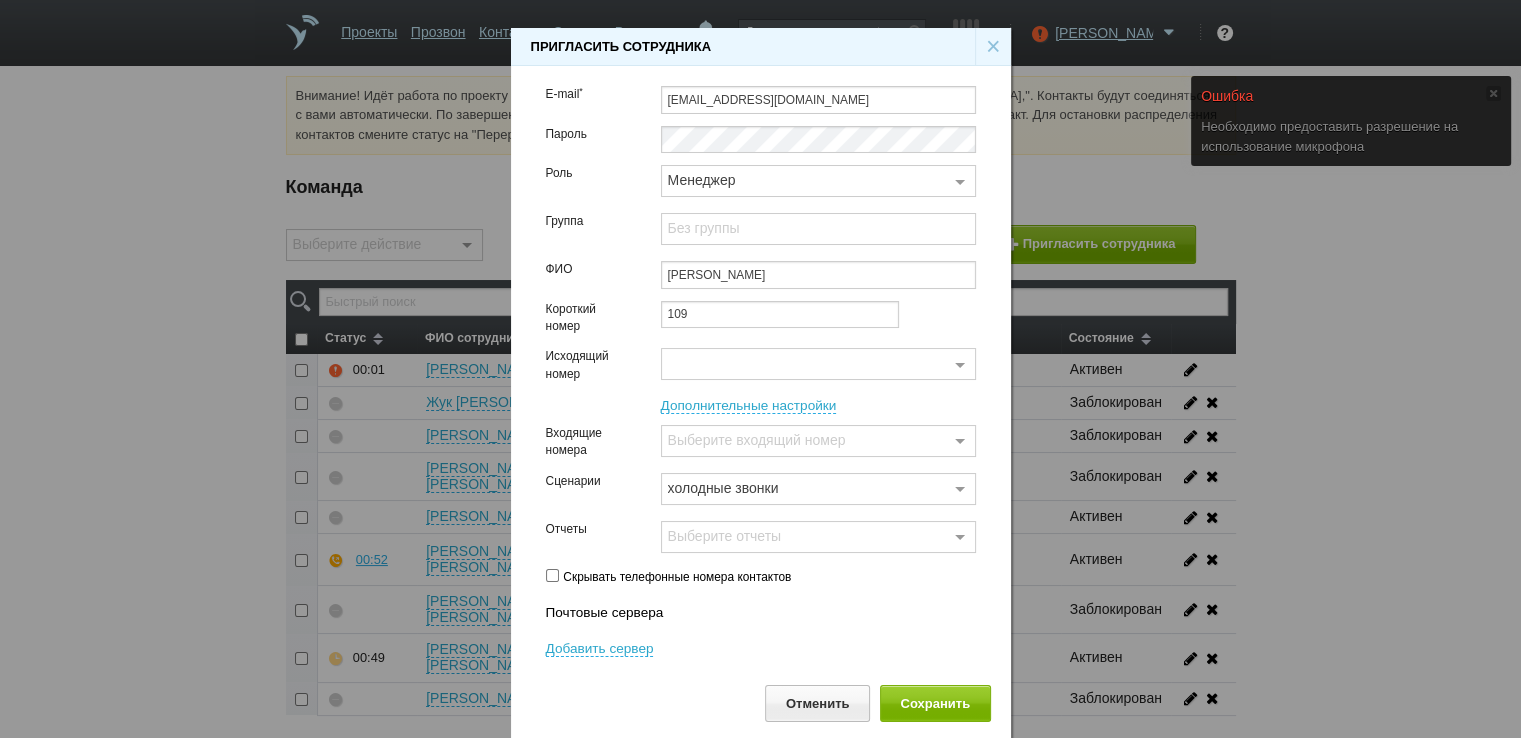 click at bounding box center [960, 442] 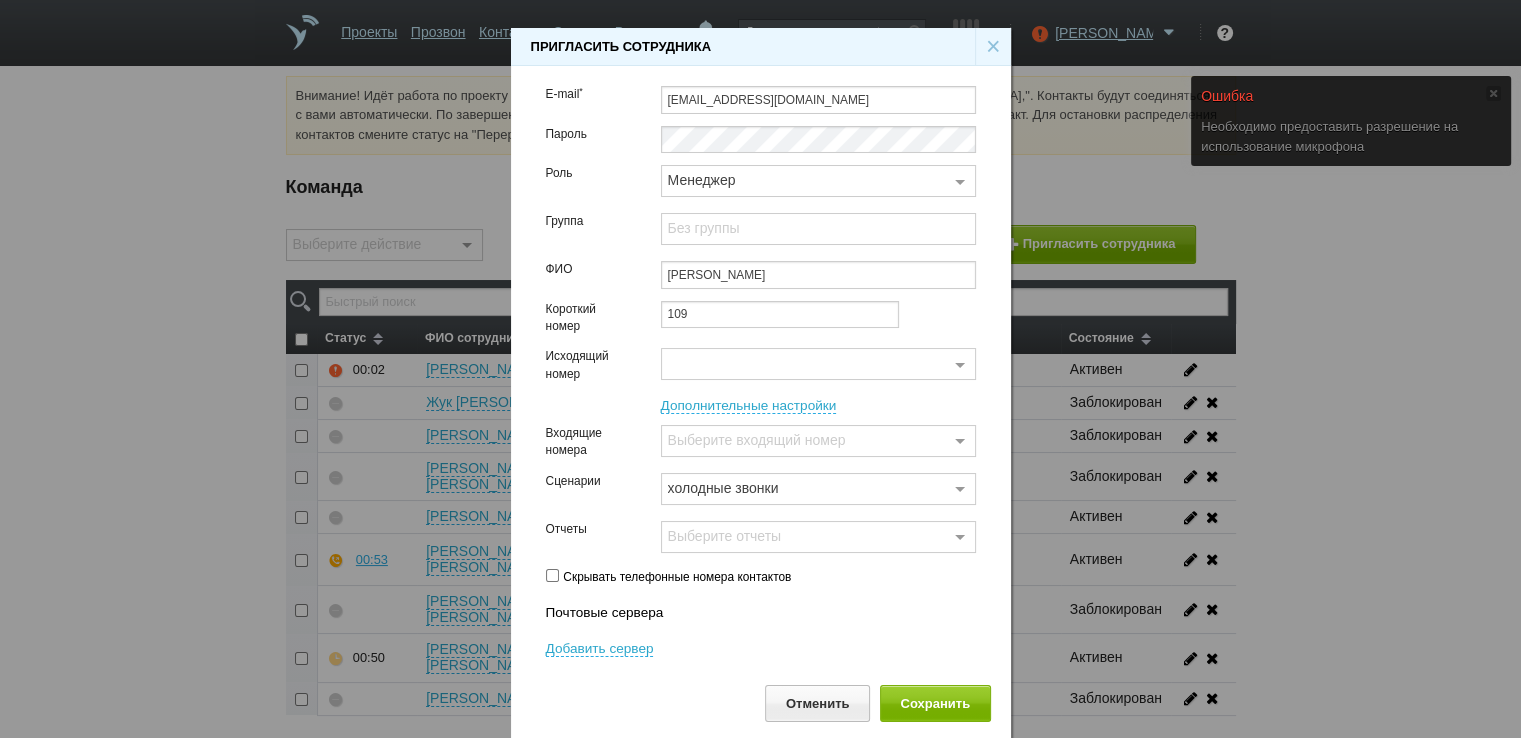 click at bounding box center [960, 442] 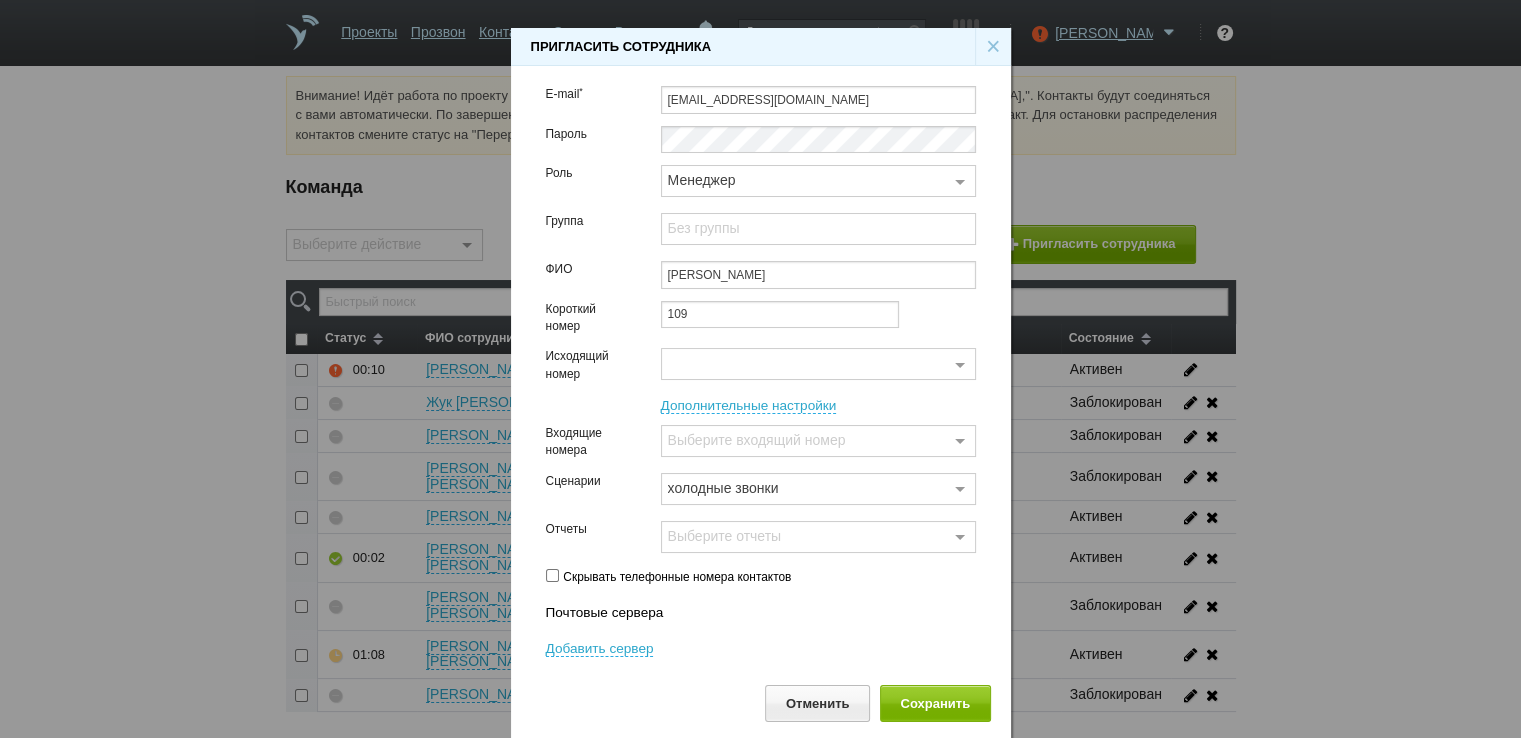 click at bounding box center [960, 365] 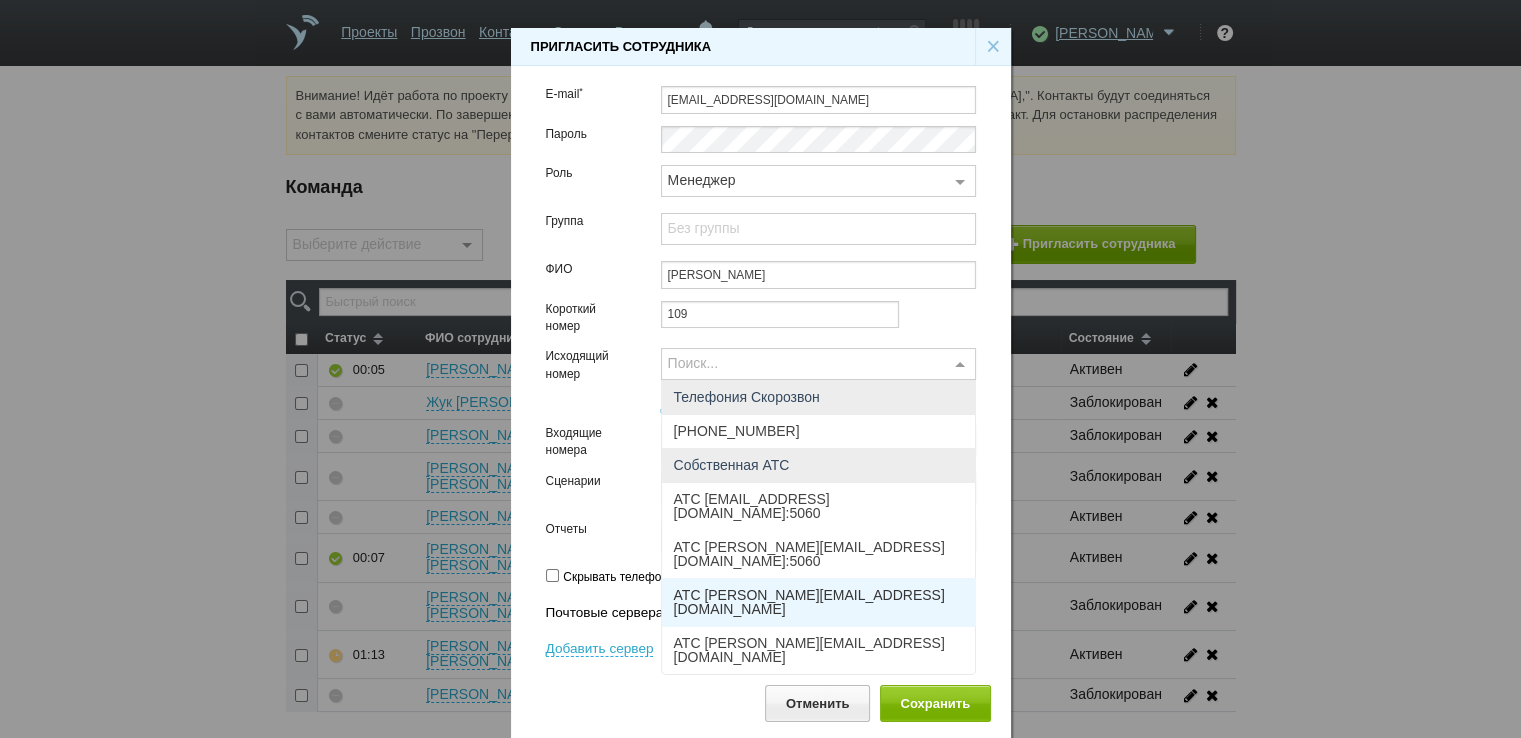 click on "АТС [PERSON_NAME][EMAIL_ADDRESS][DOMAIN_NAME]" at bounding box center [818, 602] 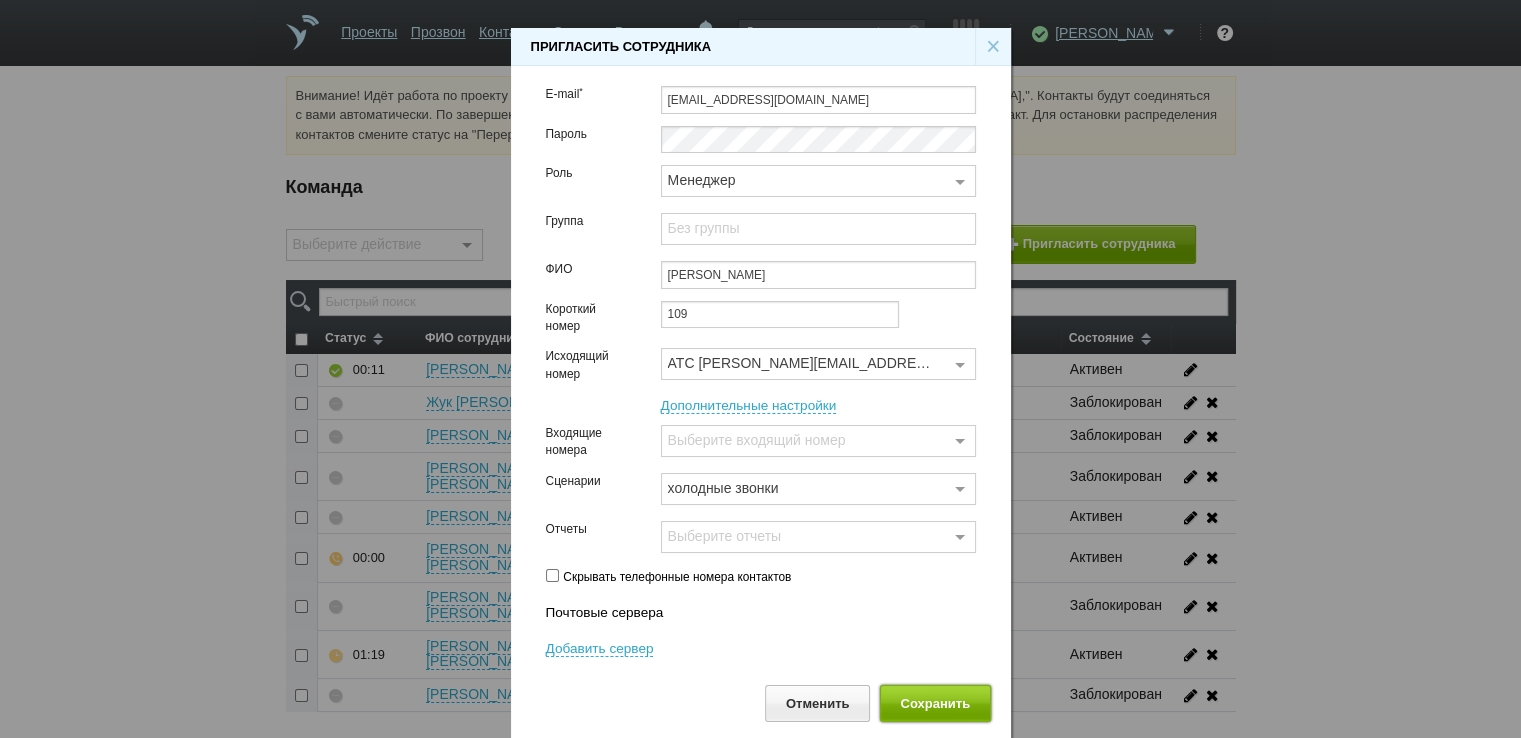 click on "Сохранить" at bounding box center (935, 703) 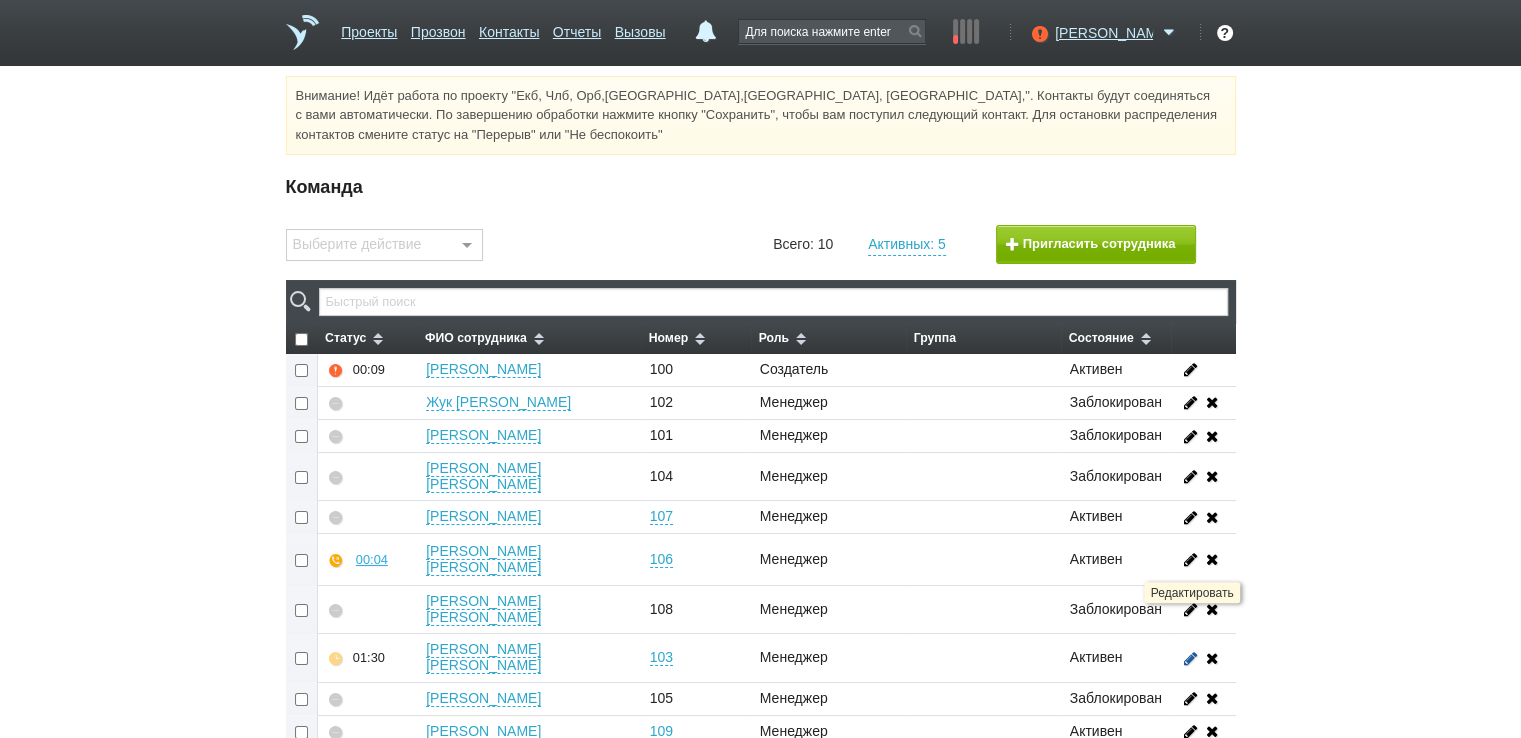 click at bounding box center [1190, 657] 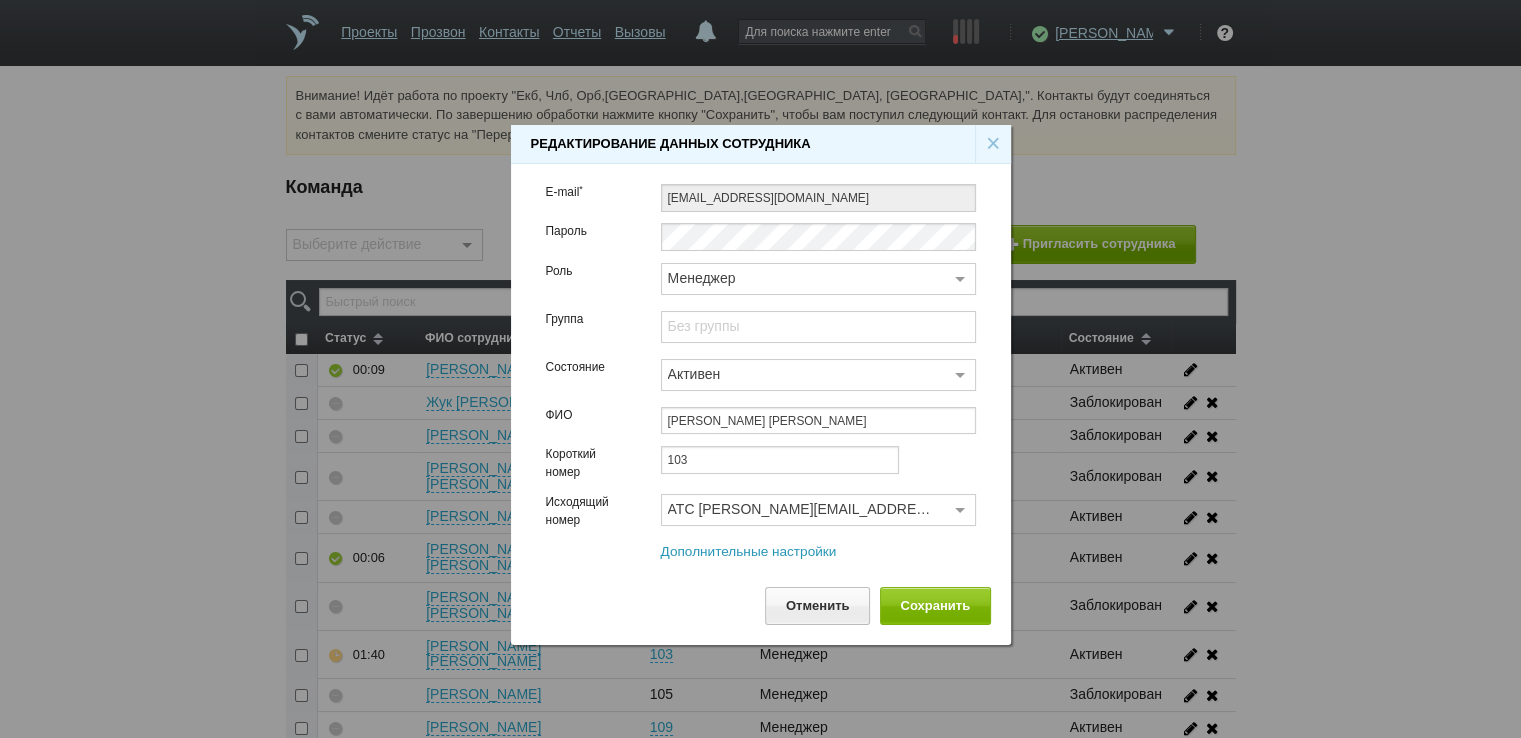 click on "Дополнительные настройки" at bounding box center (749, 552) 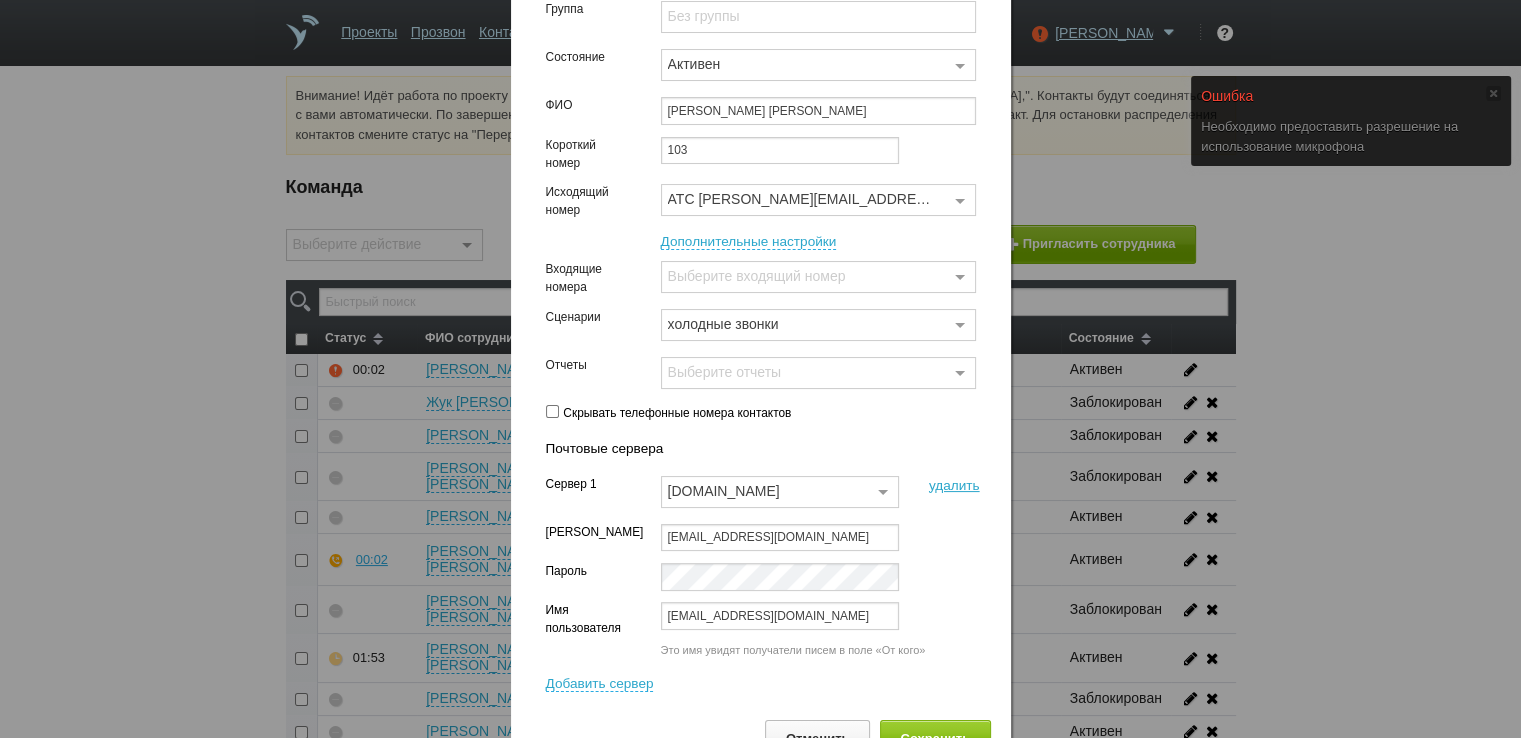 scroll, scrollTop: 0, scrollLeft: 0, axis: both 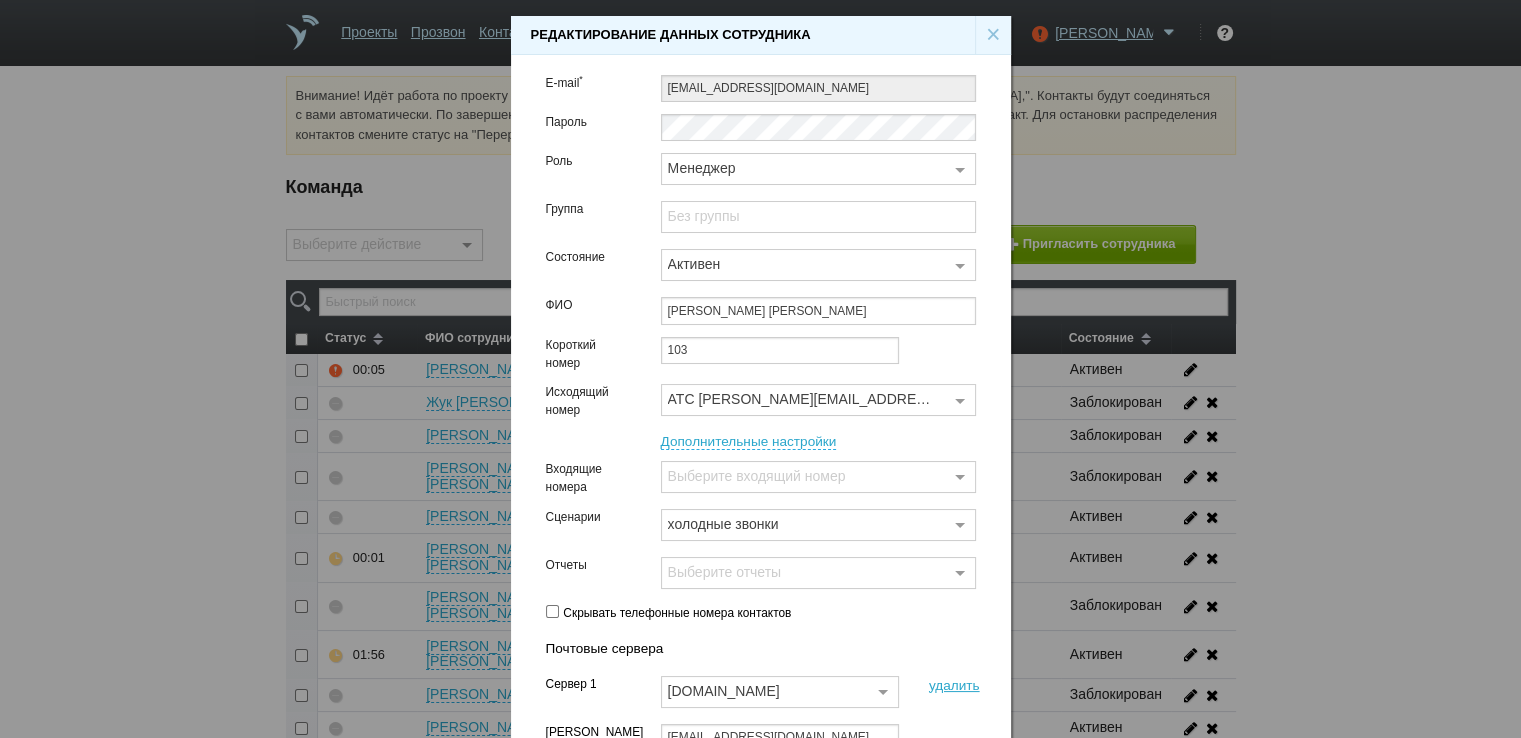 click on "×" at bounding box center [993, 35] 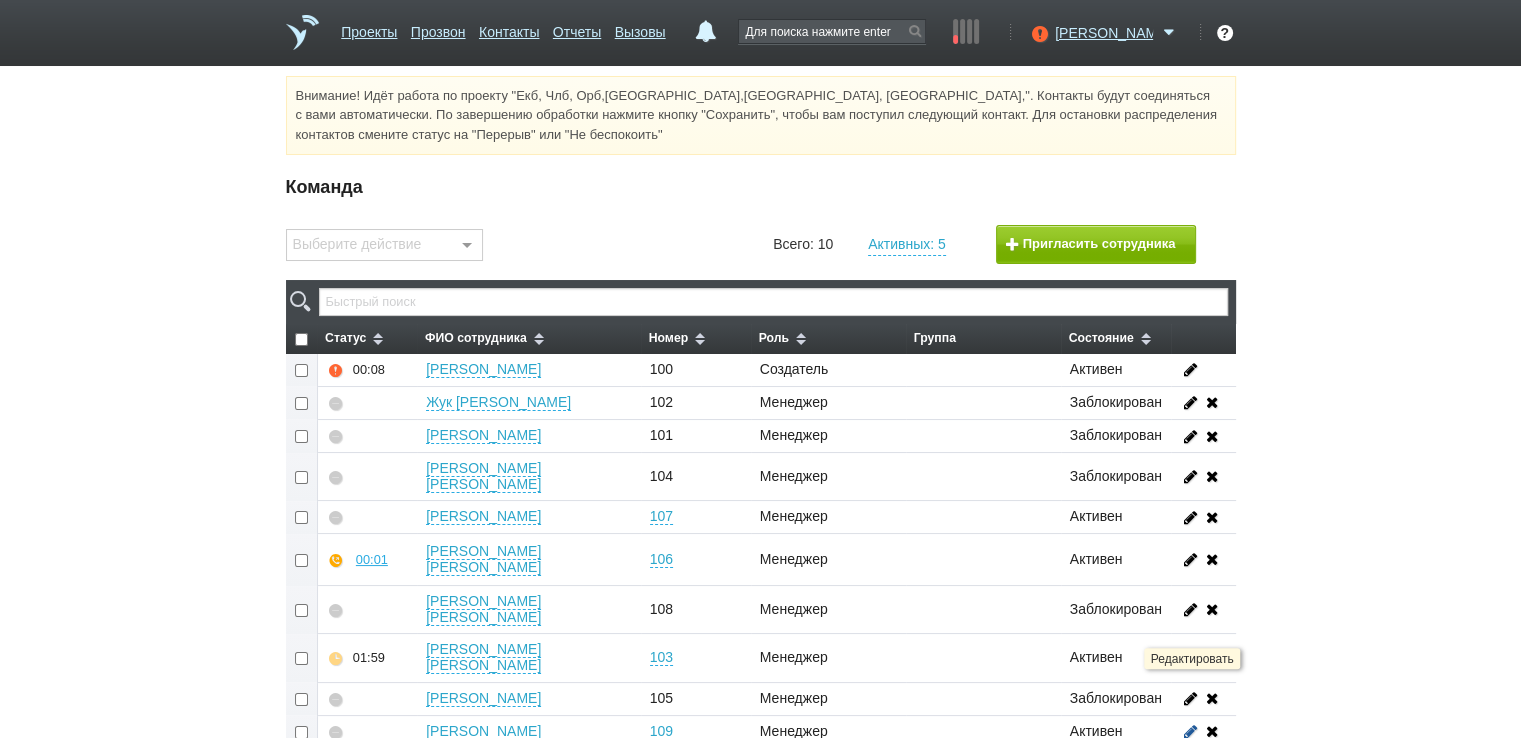 click at bounding box center [1190, 731] 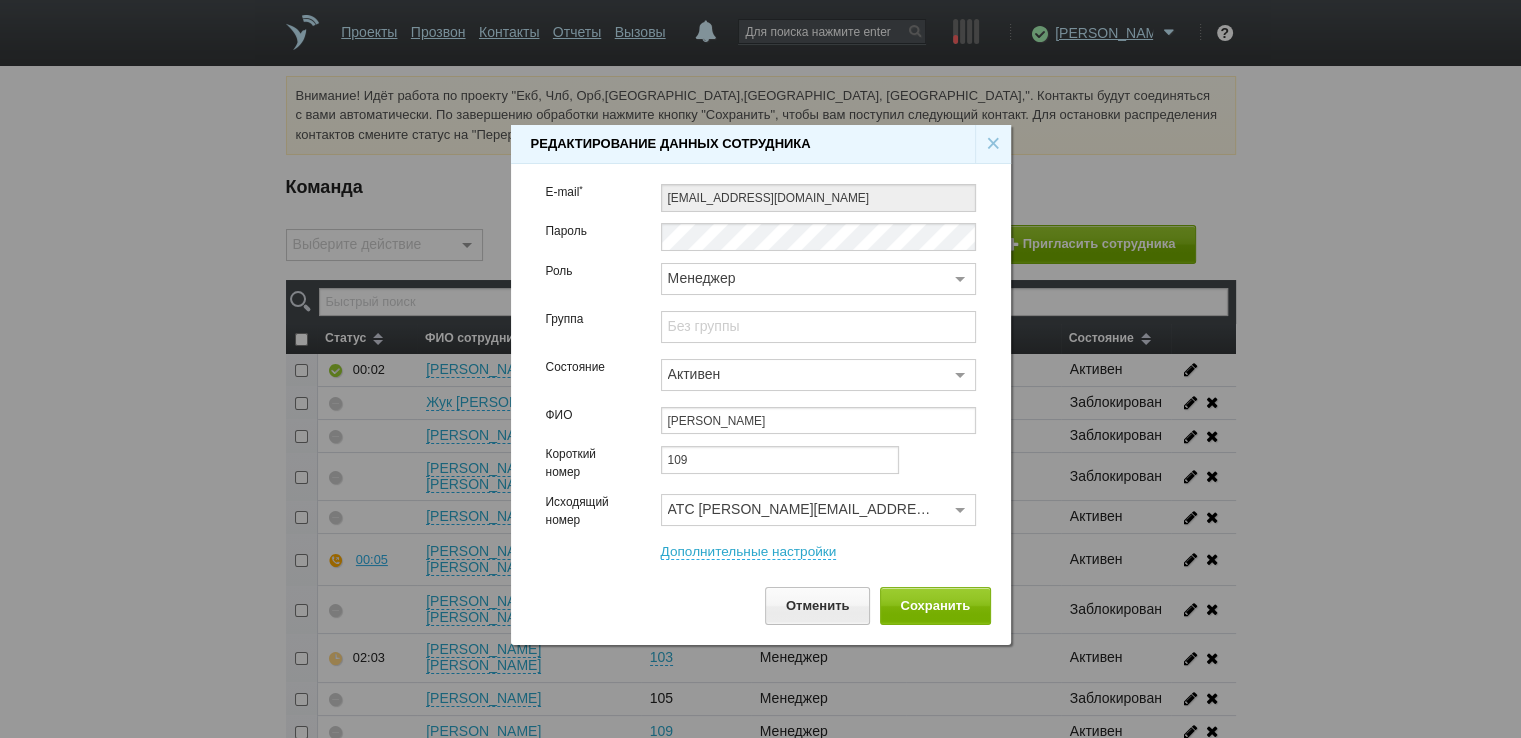 click on "×" at bounding box center (993, 144) 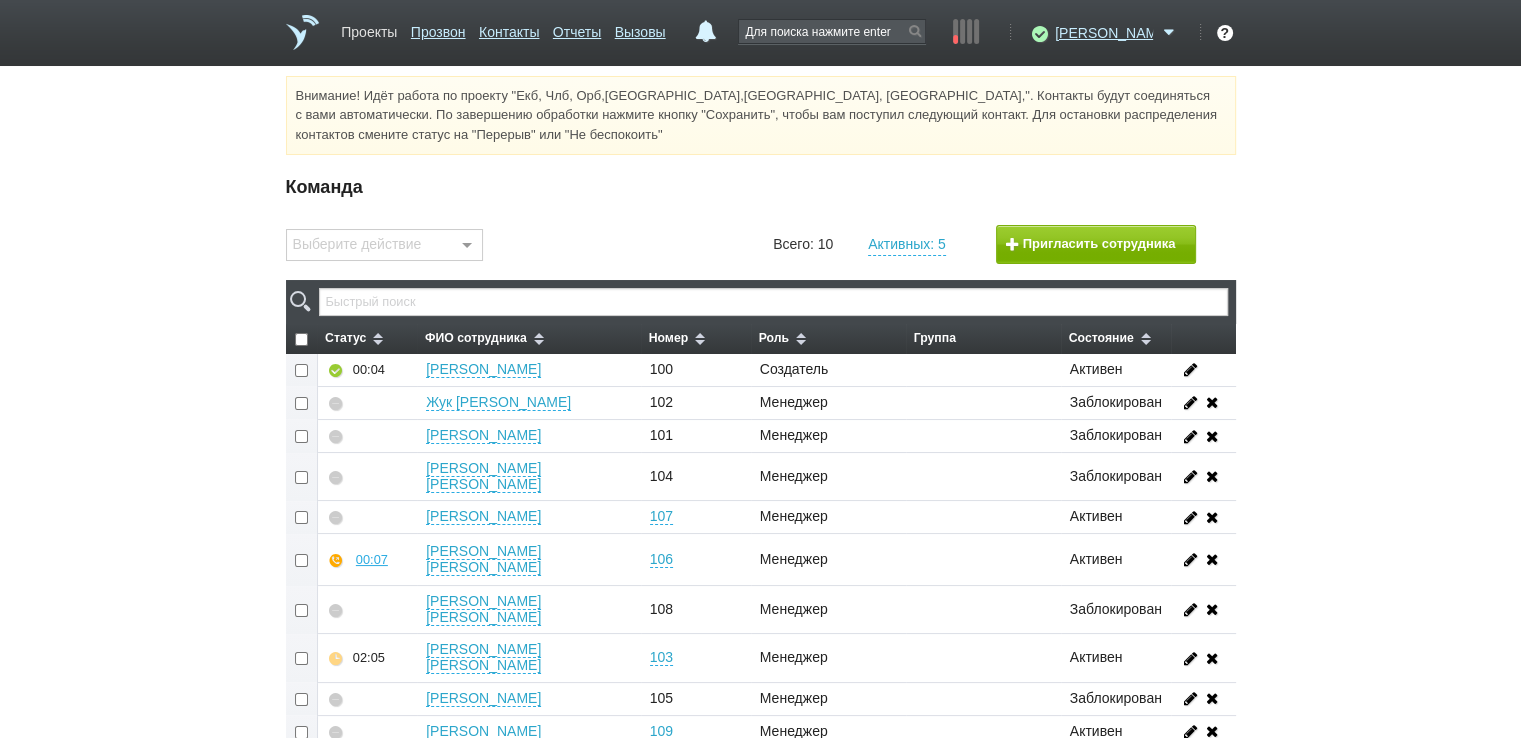 click on "Проекты" at bounding box center [369, 28] 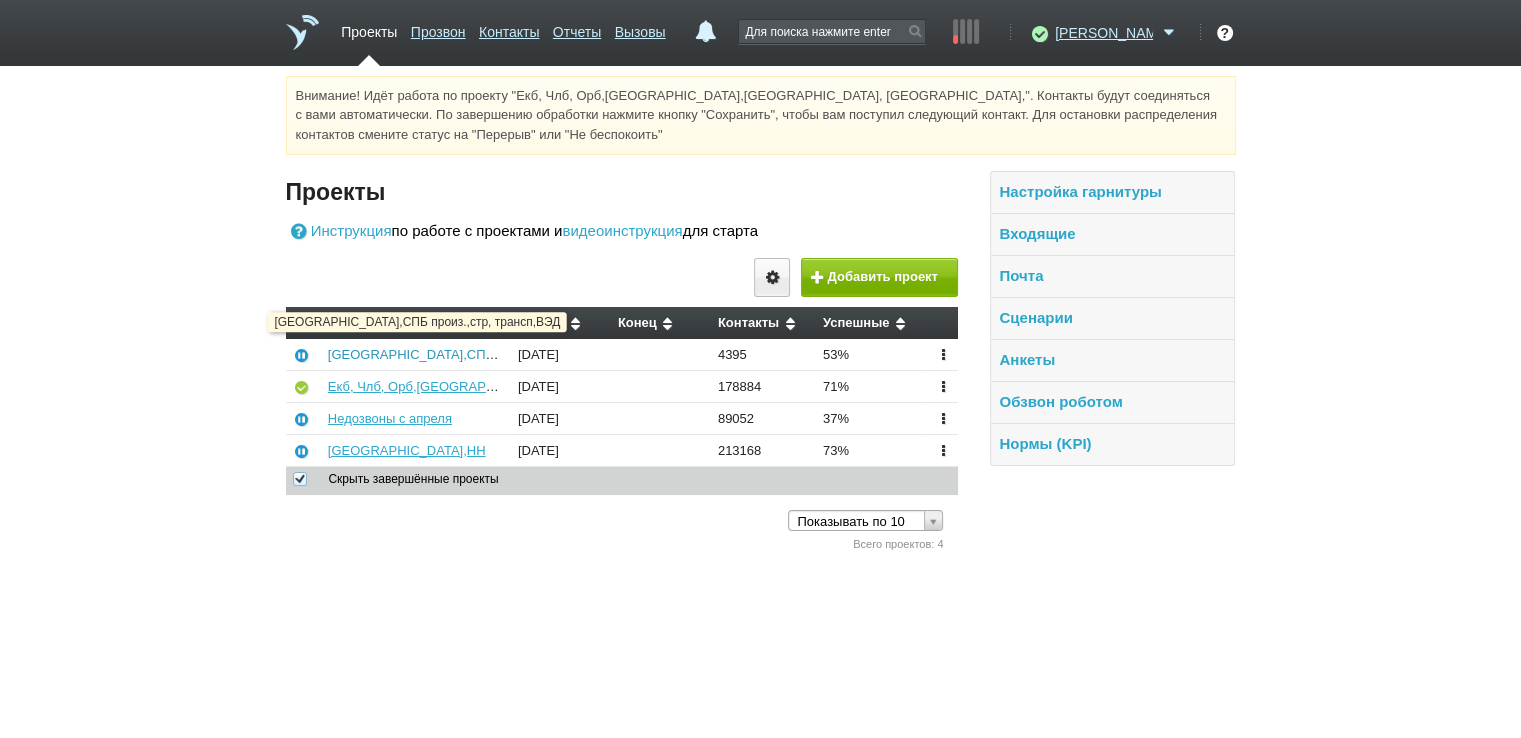 click on "[GEOGRAPHIC_DATA],СПБ произ.,стр, трансп,ВЭД" at bounding box center (483, 354) 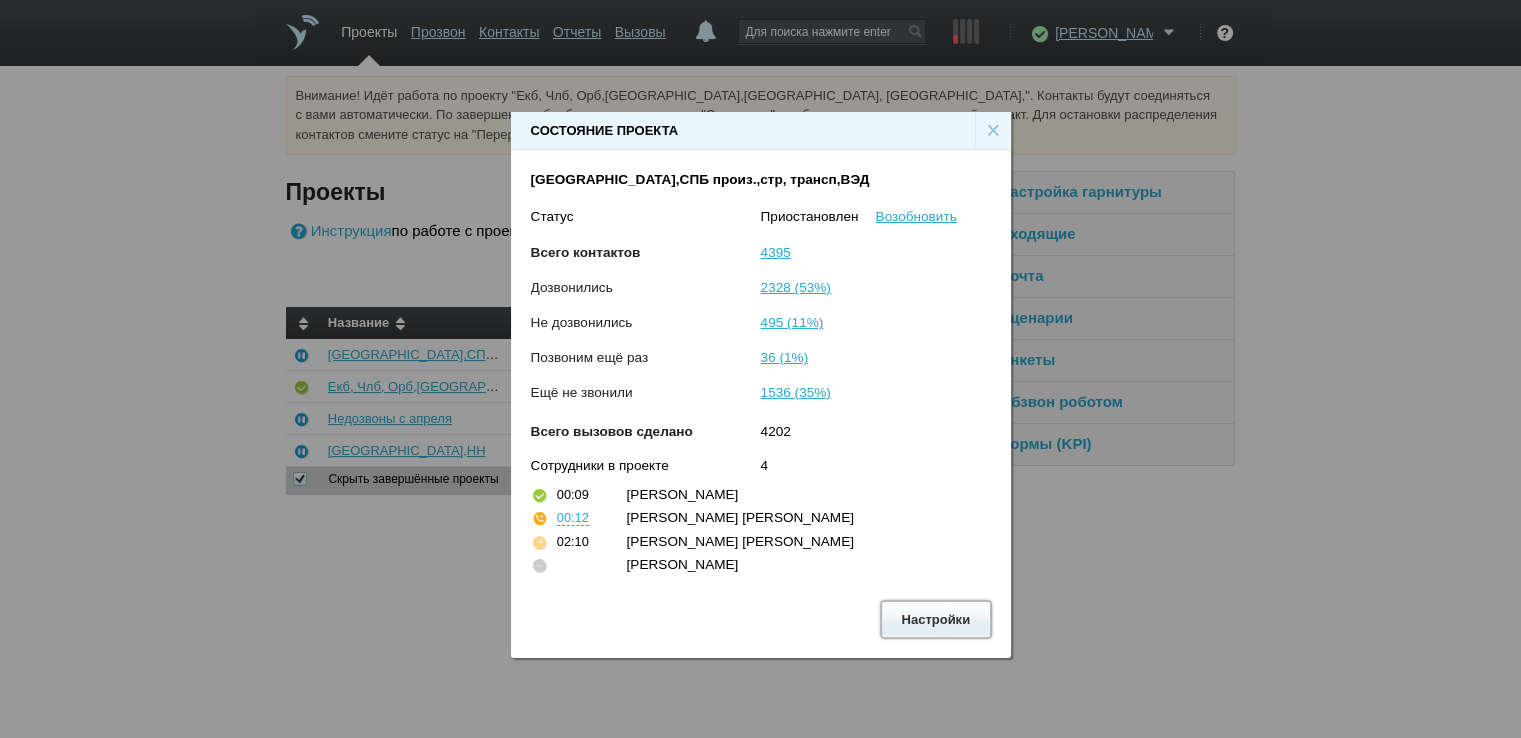 click on "Настройки" at bounding box center (936, 619) 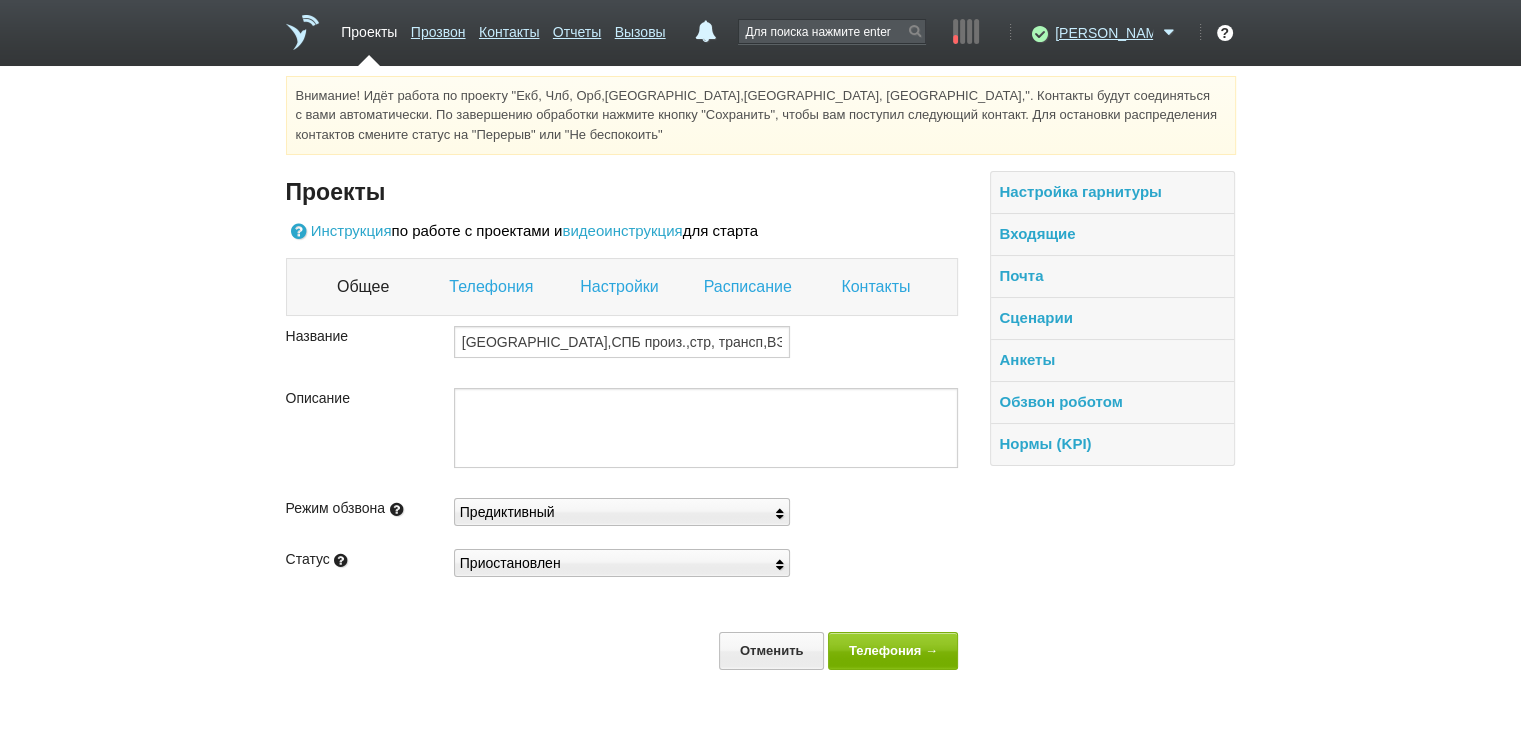 click on "Телефония" at bounding box center [493, 287] 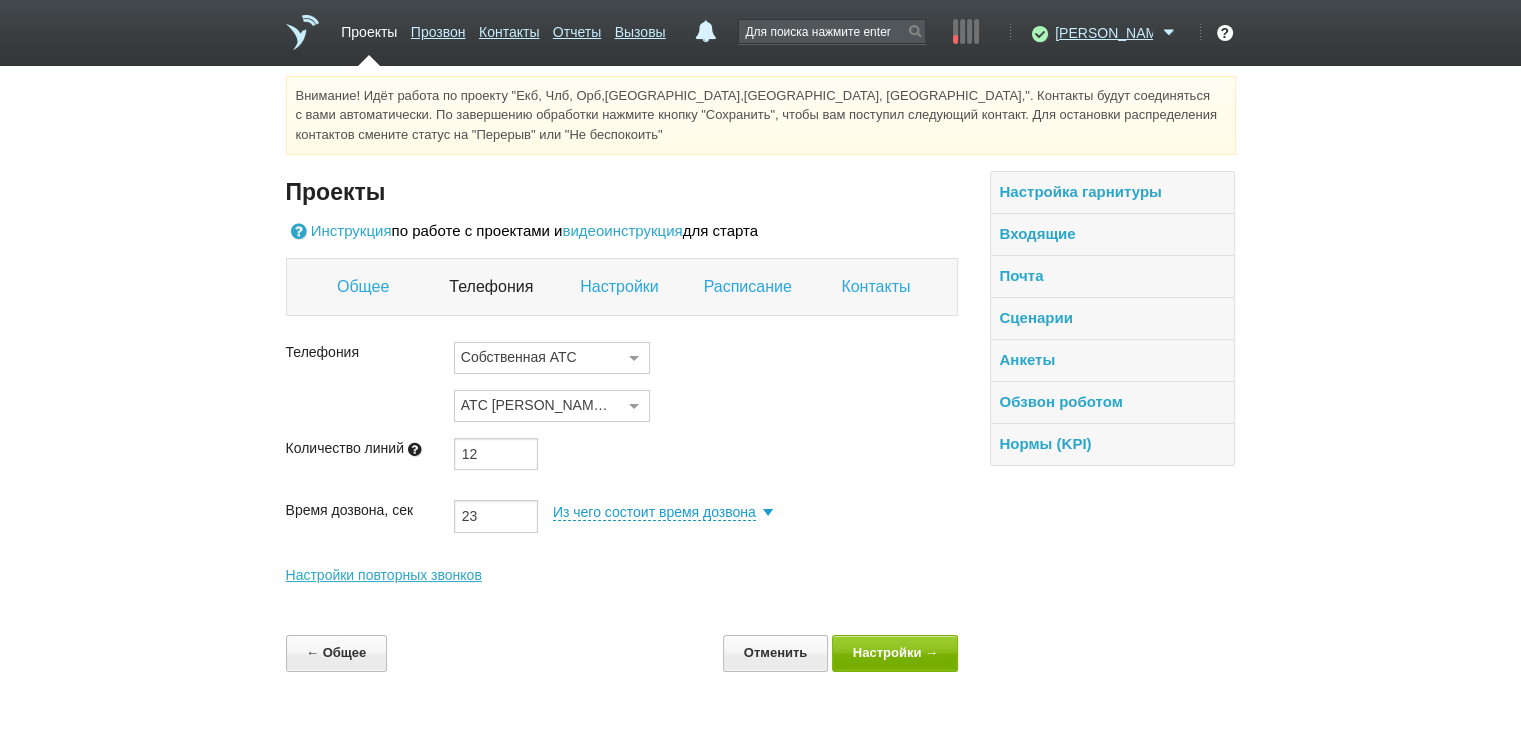 click on "Настройки" at bounding box center [621, 287] 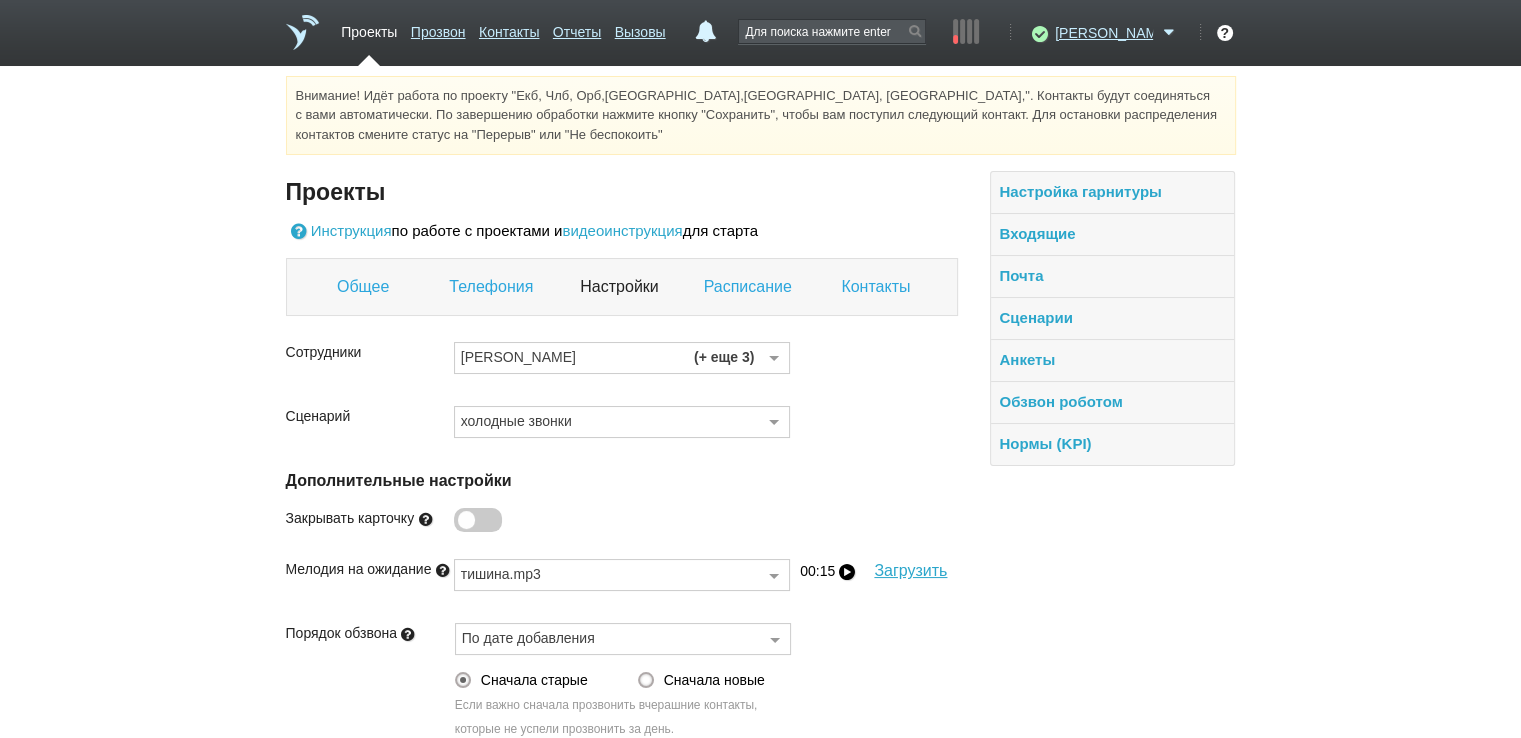 click at bounding box center [774, 359] 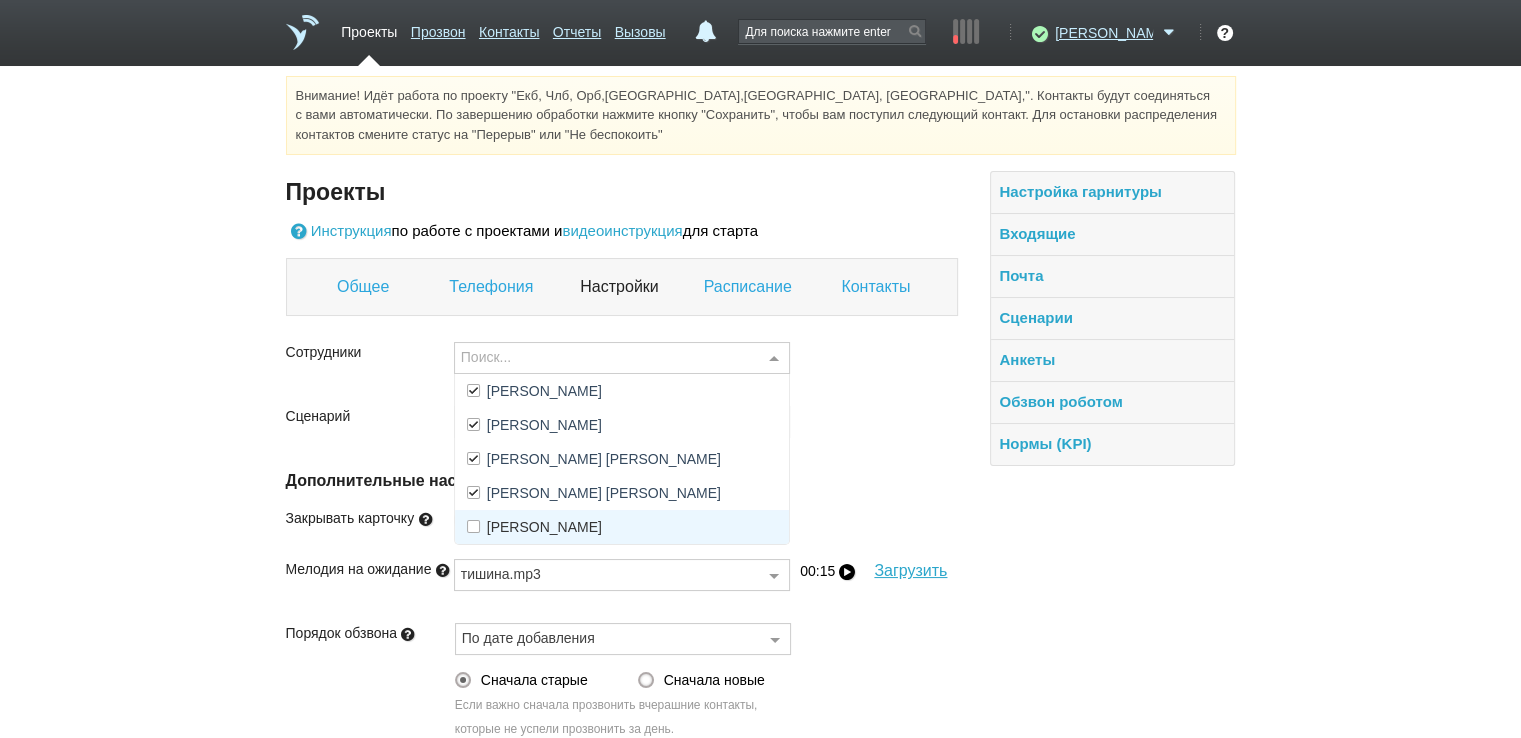 click at bounding box center (473, 526) 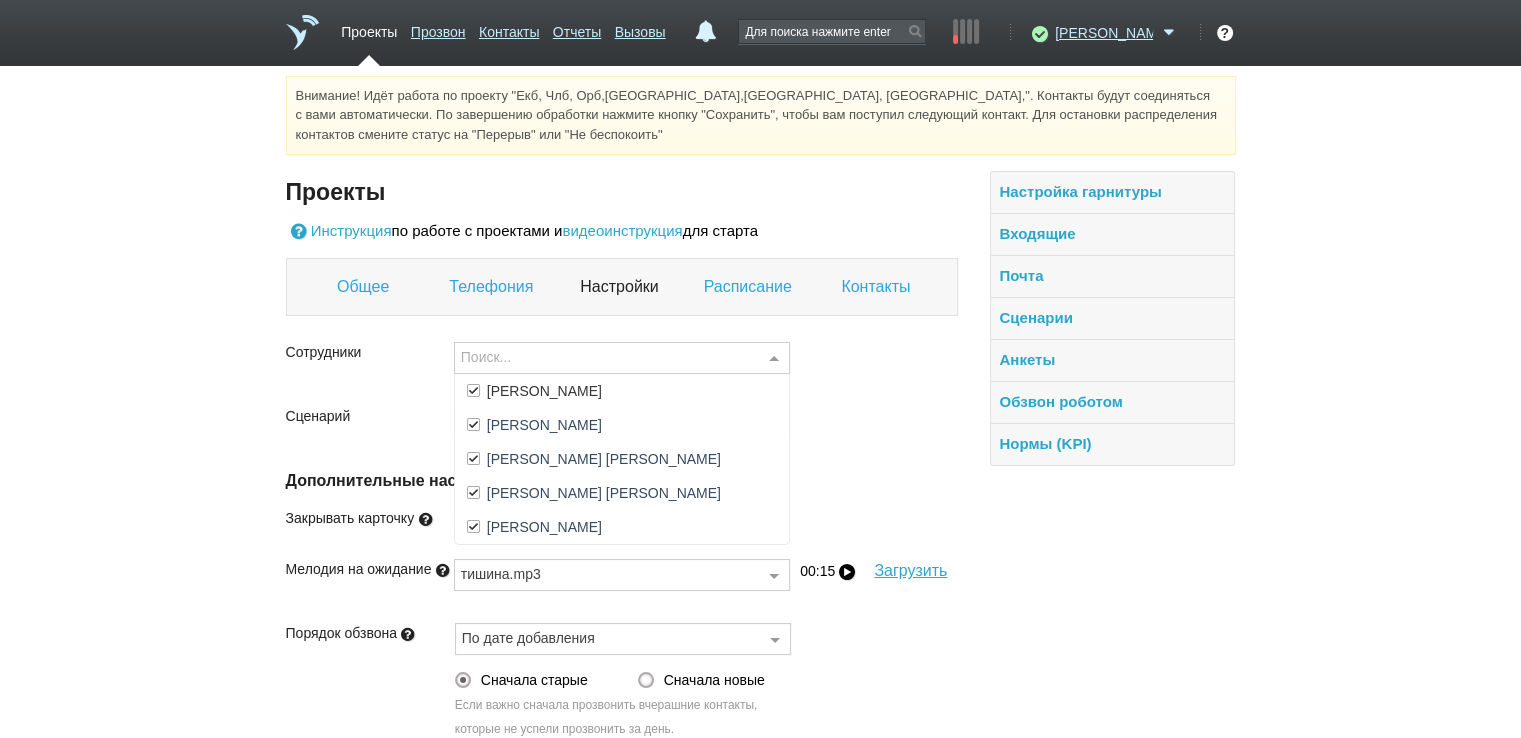 click on "Контакты" at bounding box center (878, 287) 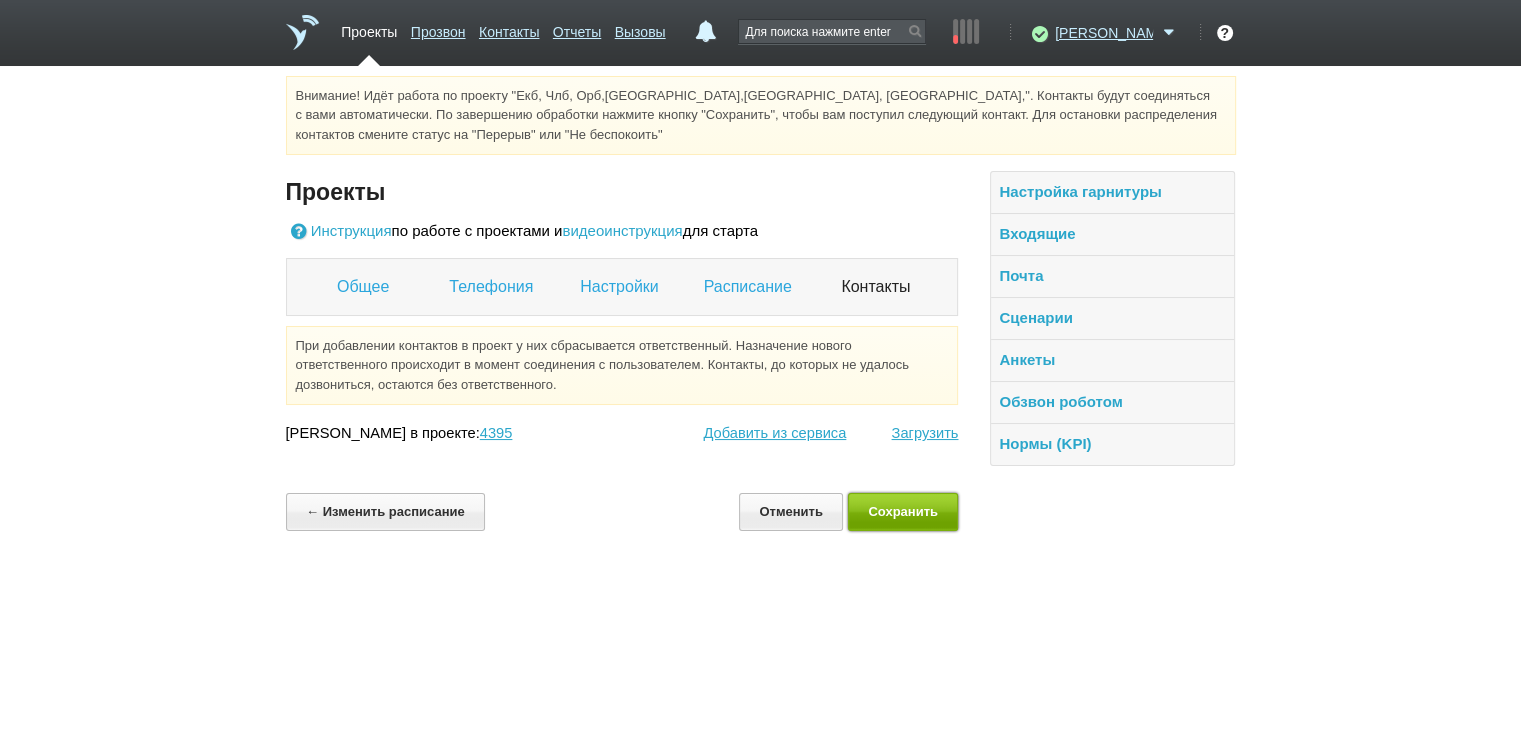 click on "Сохранить" at bounding box center (903, 511) 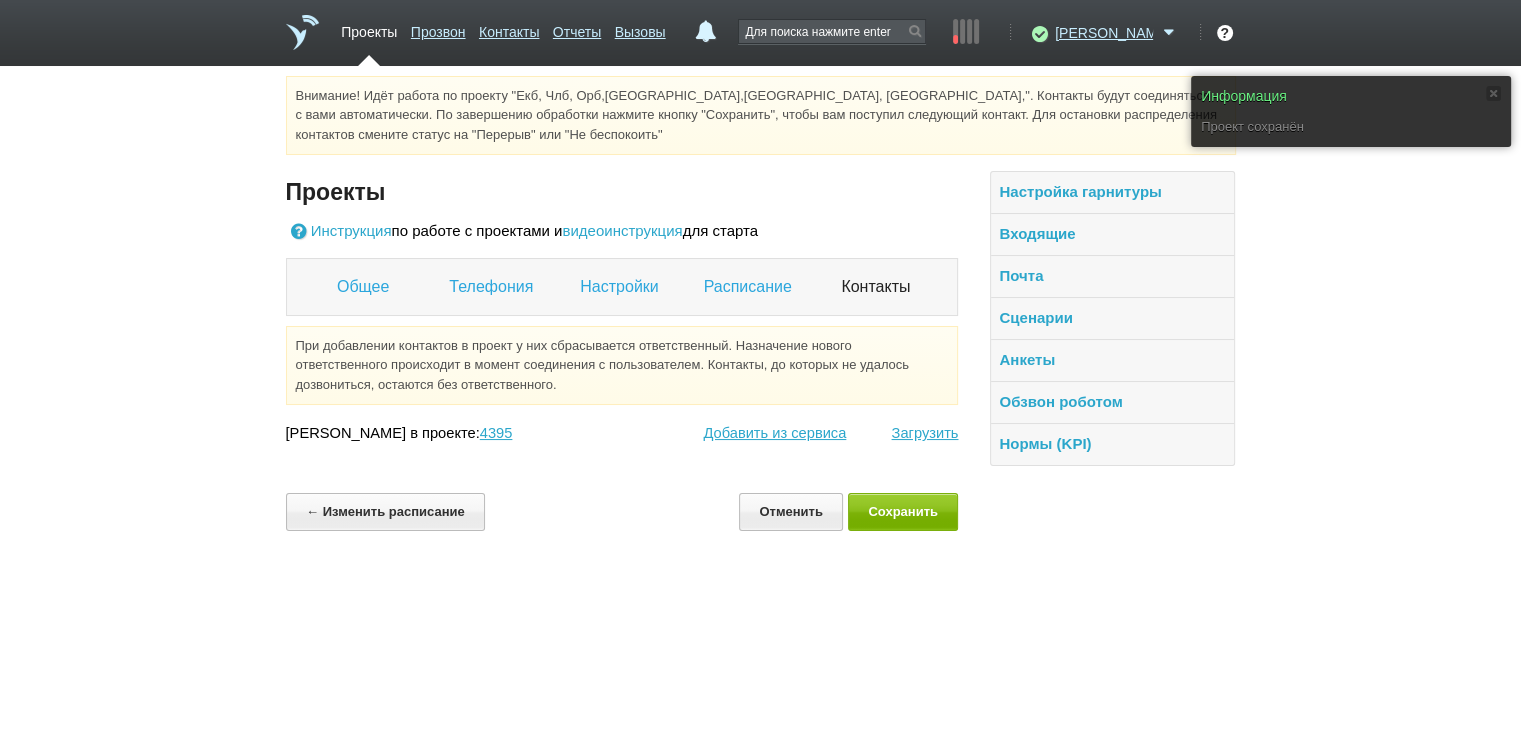 click on "Проекты" at bounding box center (369, 28) 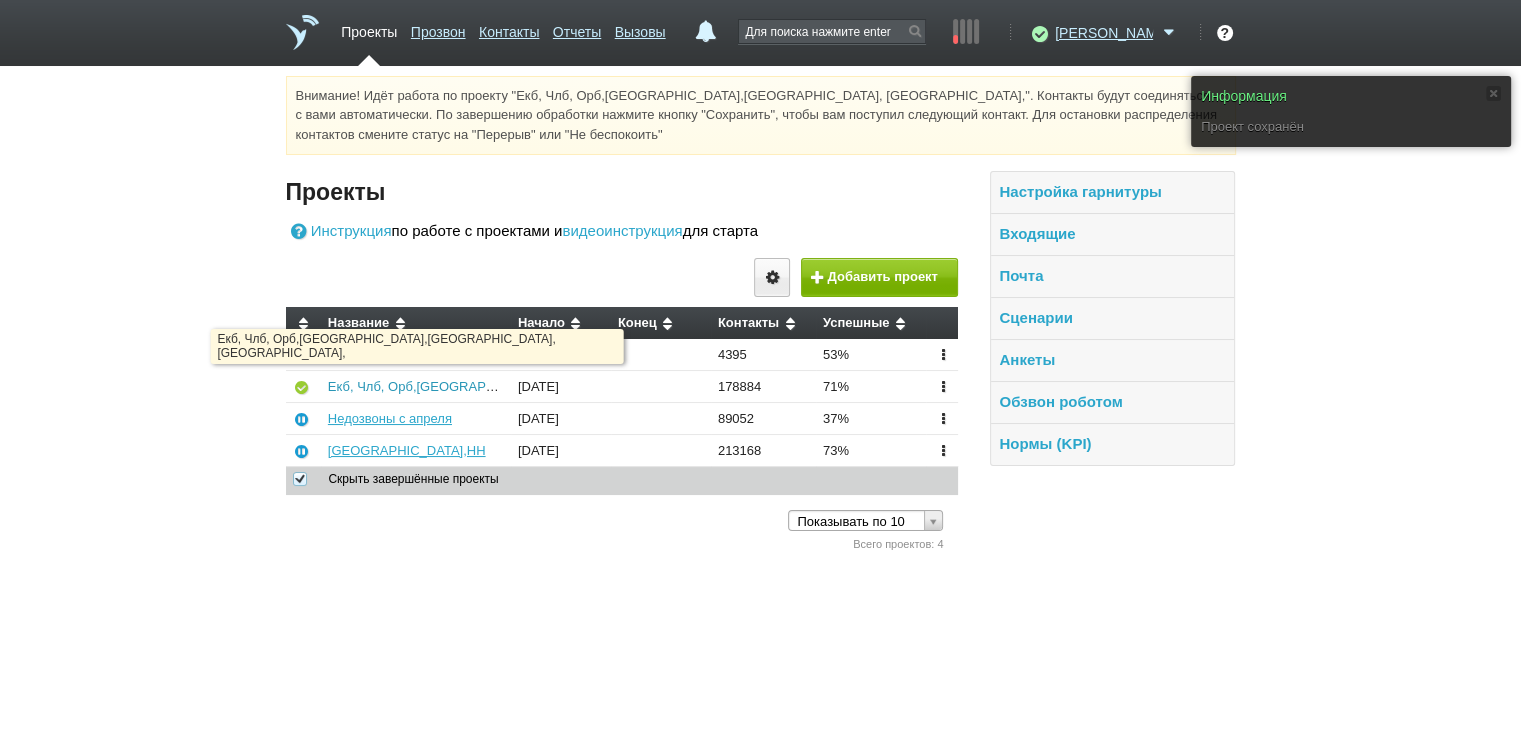 click on "Екб, Члб, Орб,[GEOGRAPHIC_DATA],[GEOGRAPHIC_DATA], [GEOGRAPHIC_DATA]," at bounding box center [582, 386] 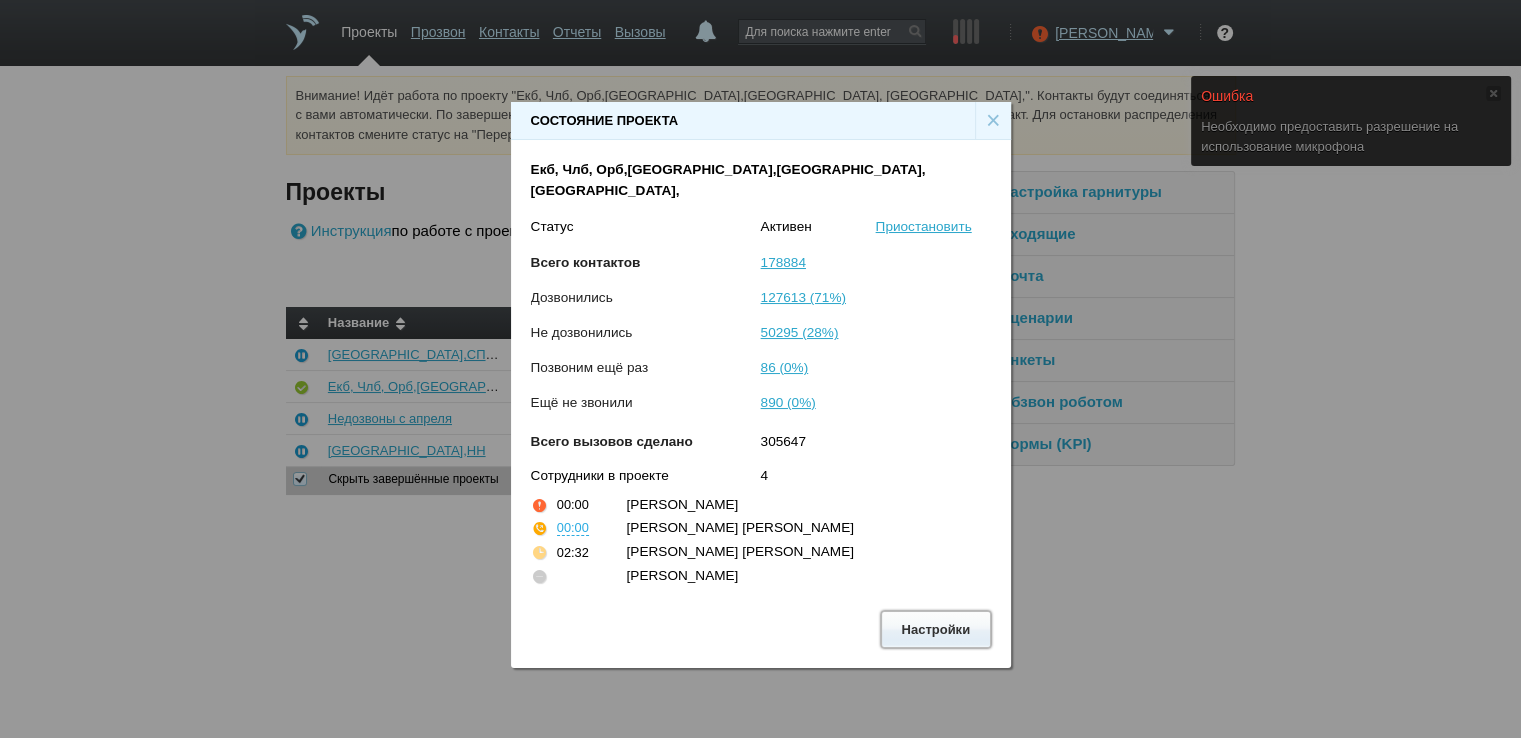 click on "Настройки" at bounding box center (936, 629) 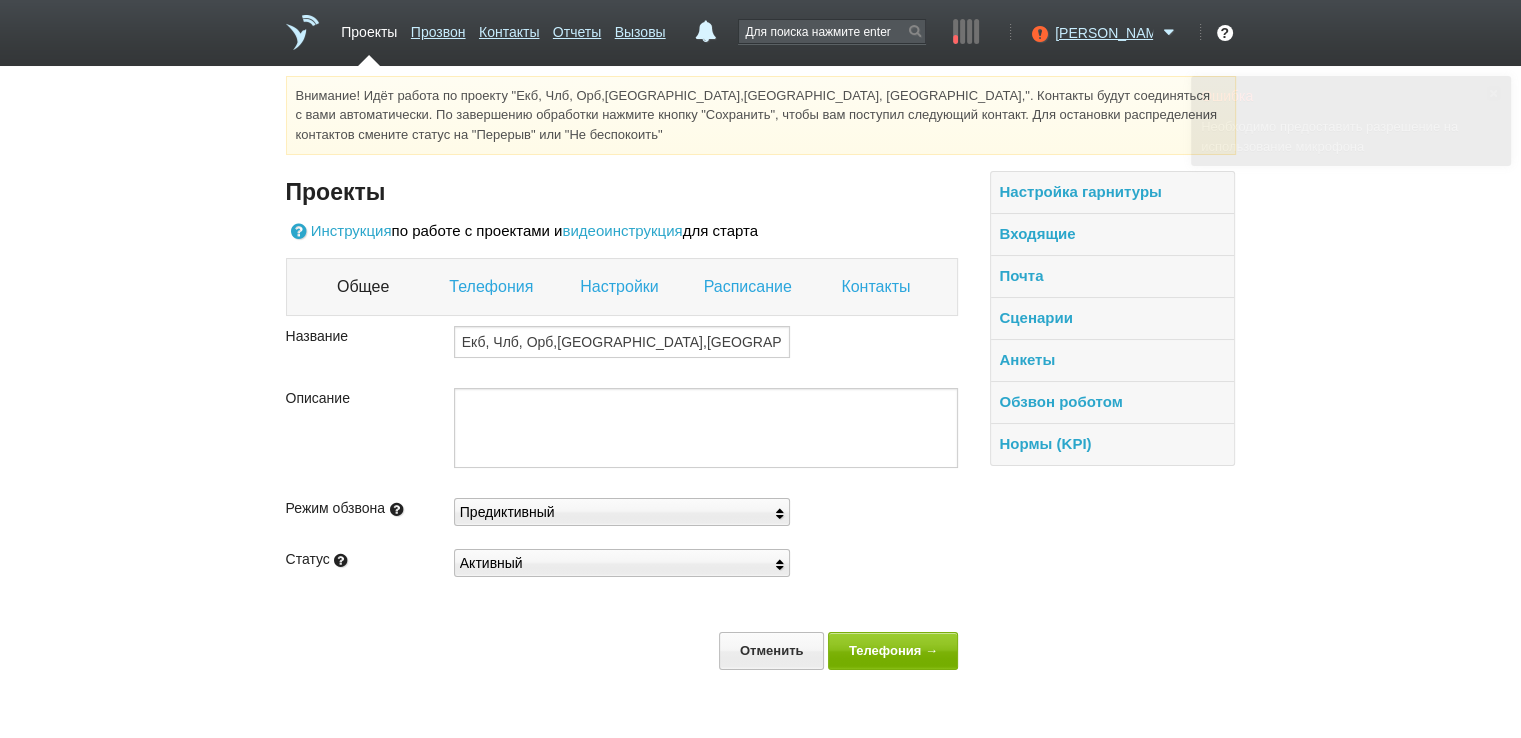 click on "Настройки" at bounding box center [621, 287] 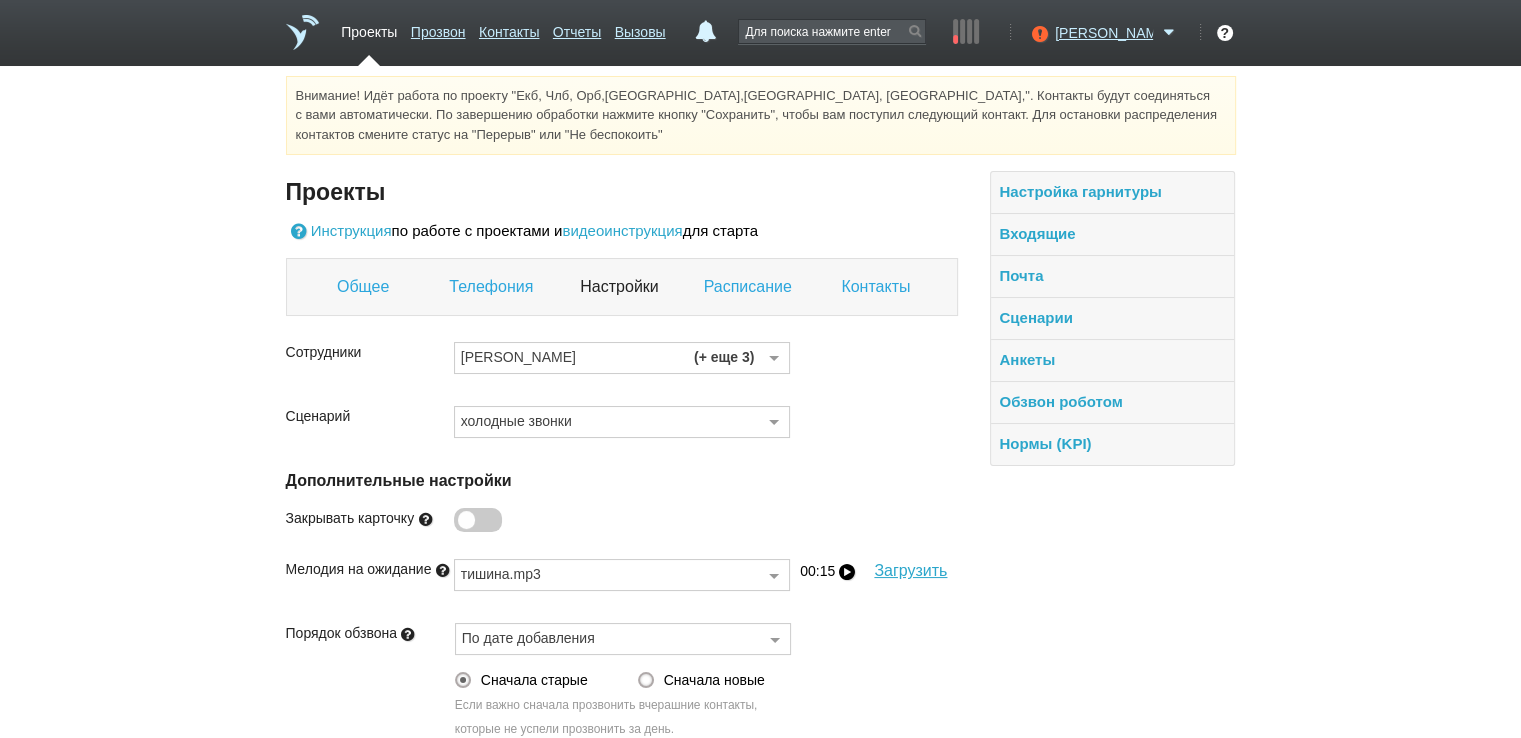 click at bounding box center [774, 359] 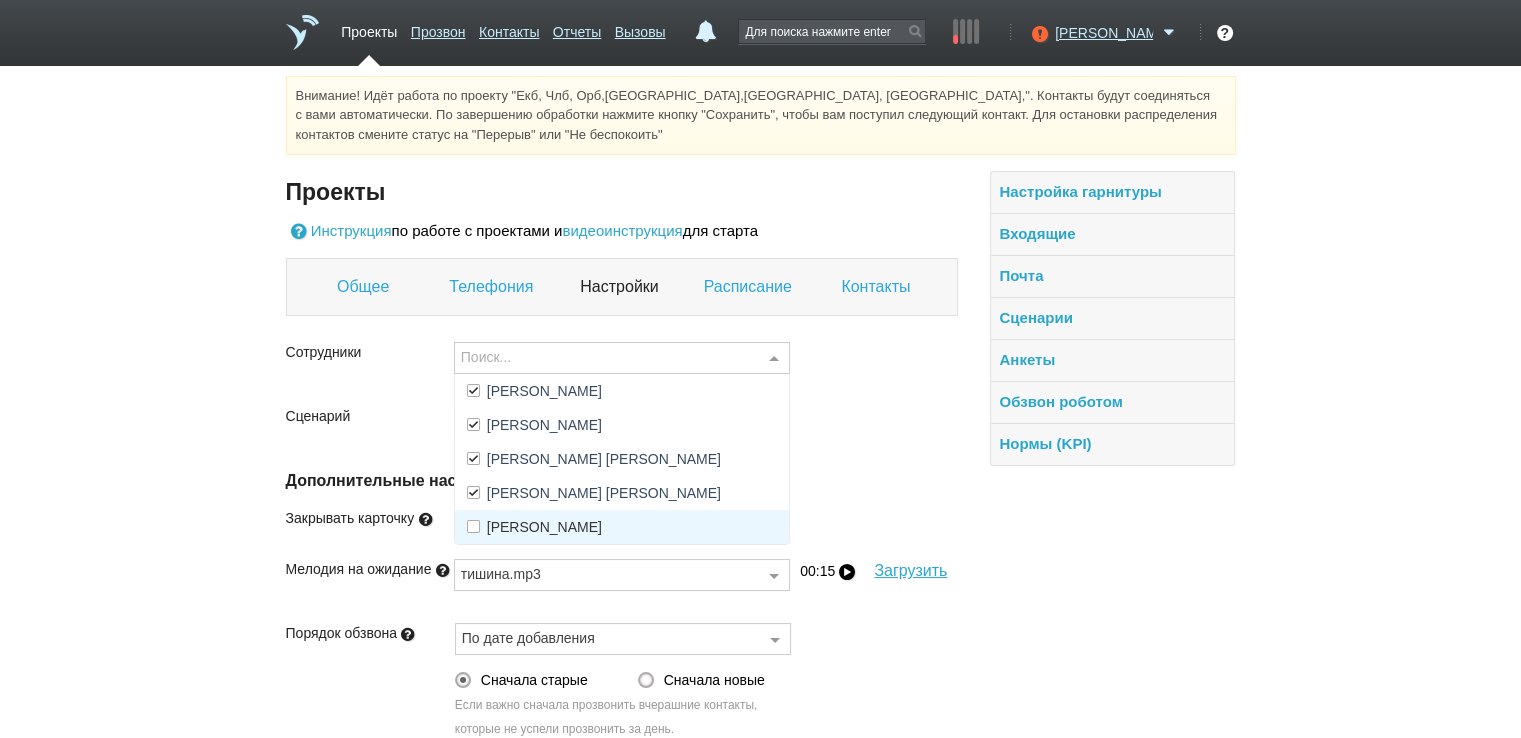 click at bounding box center [473, 526] 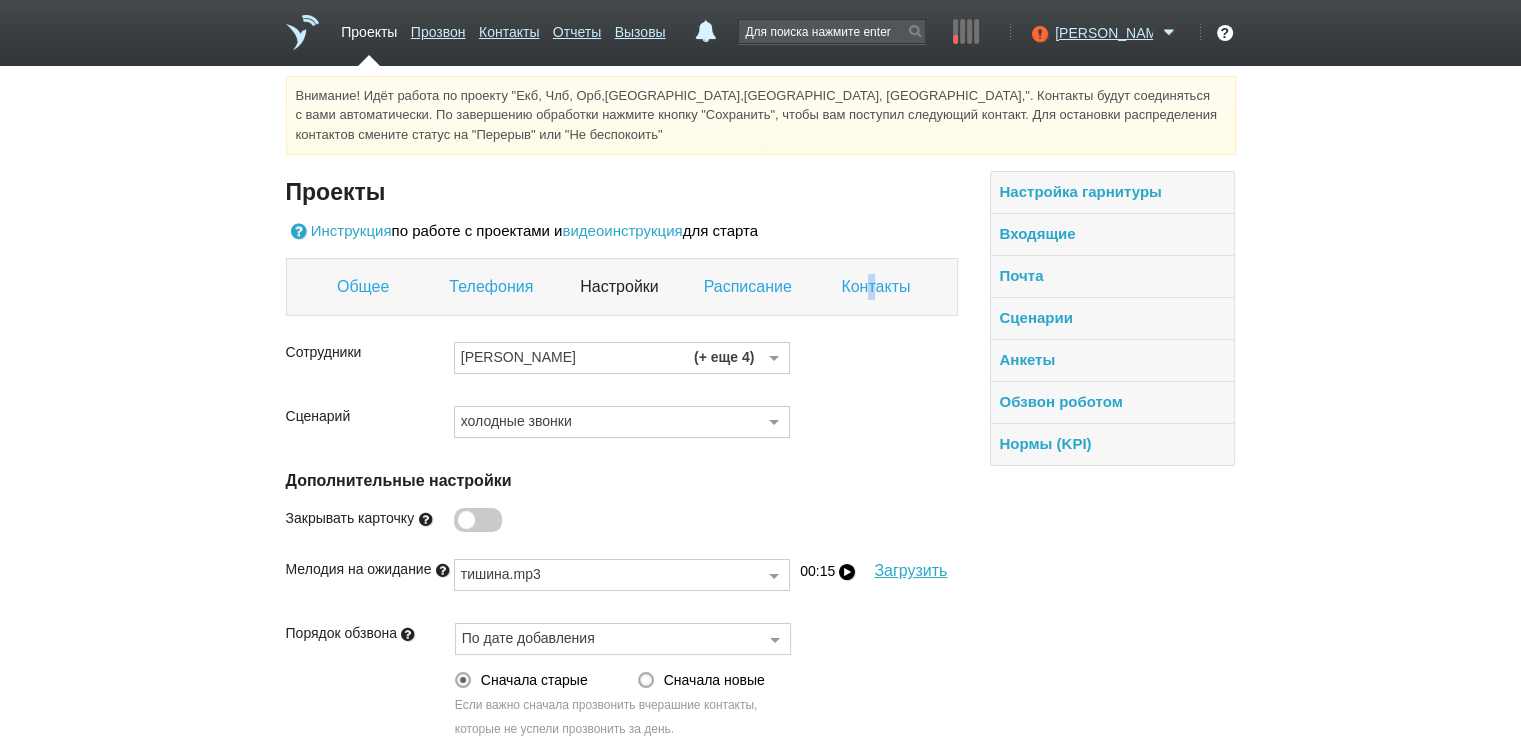 click on "Контакты" at bounding box center (878, 287) 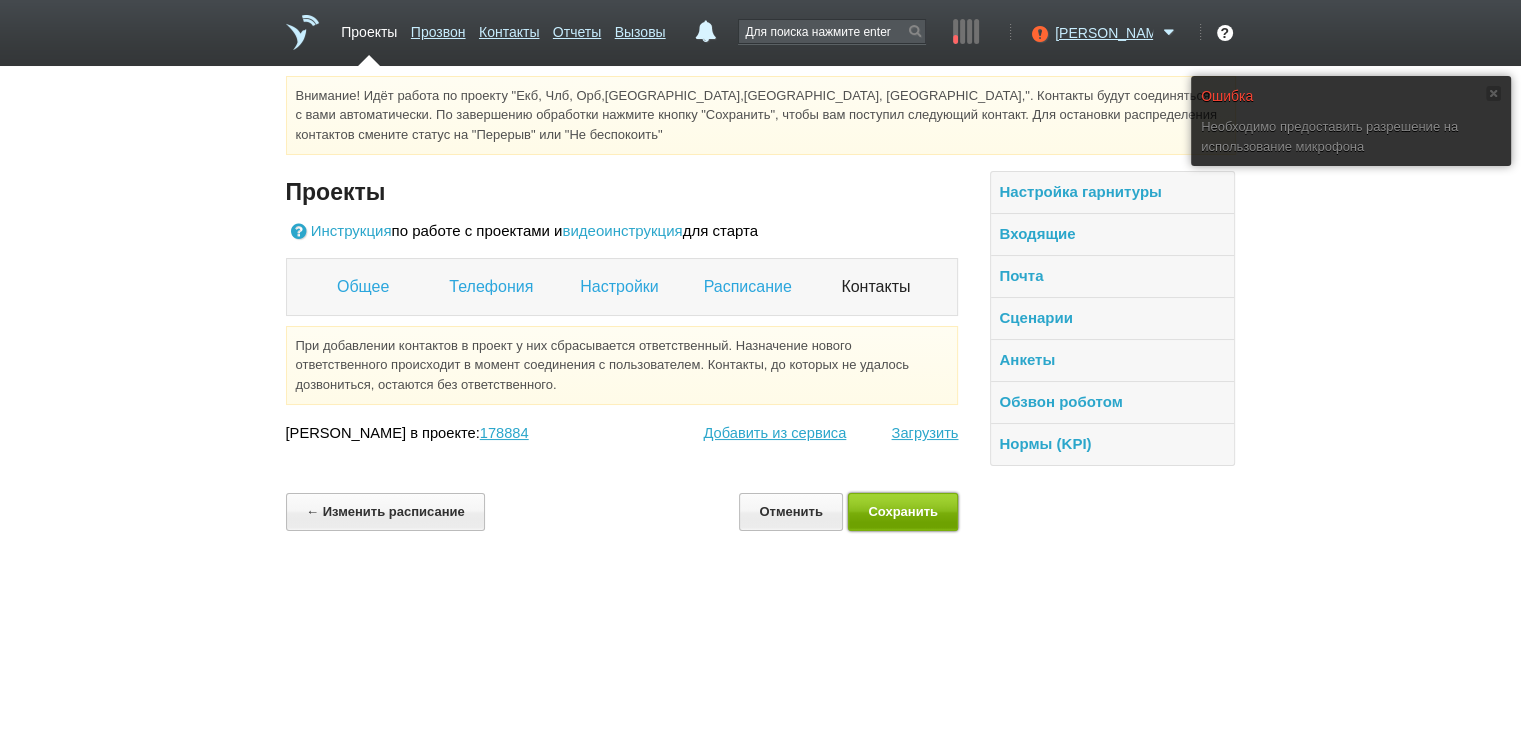 click on "Сохранить" at bounding box center [903, 511] 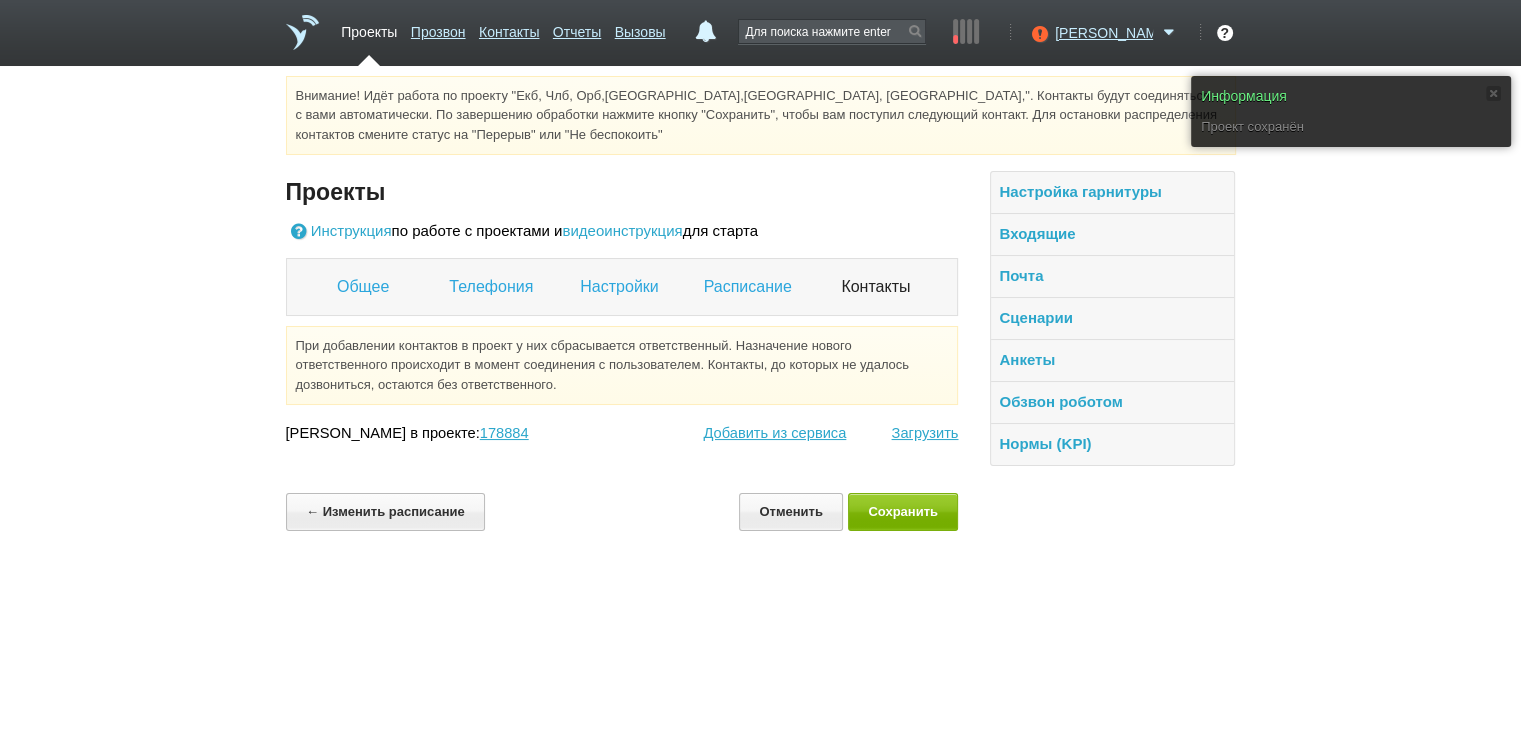 click on "Проекты" at bounding box center [369, 28] 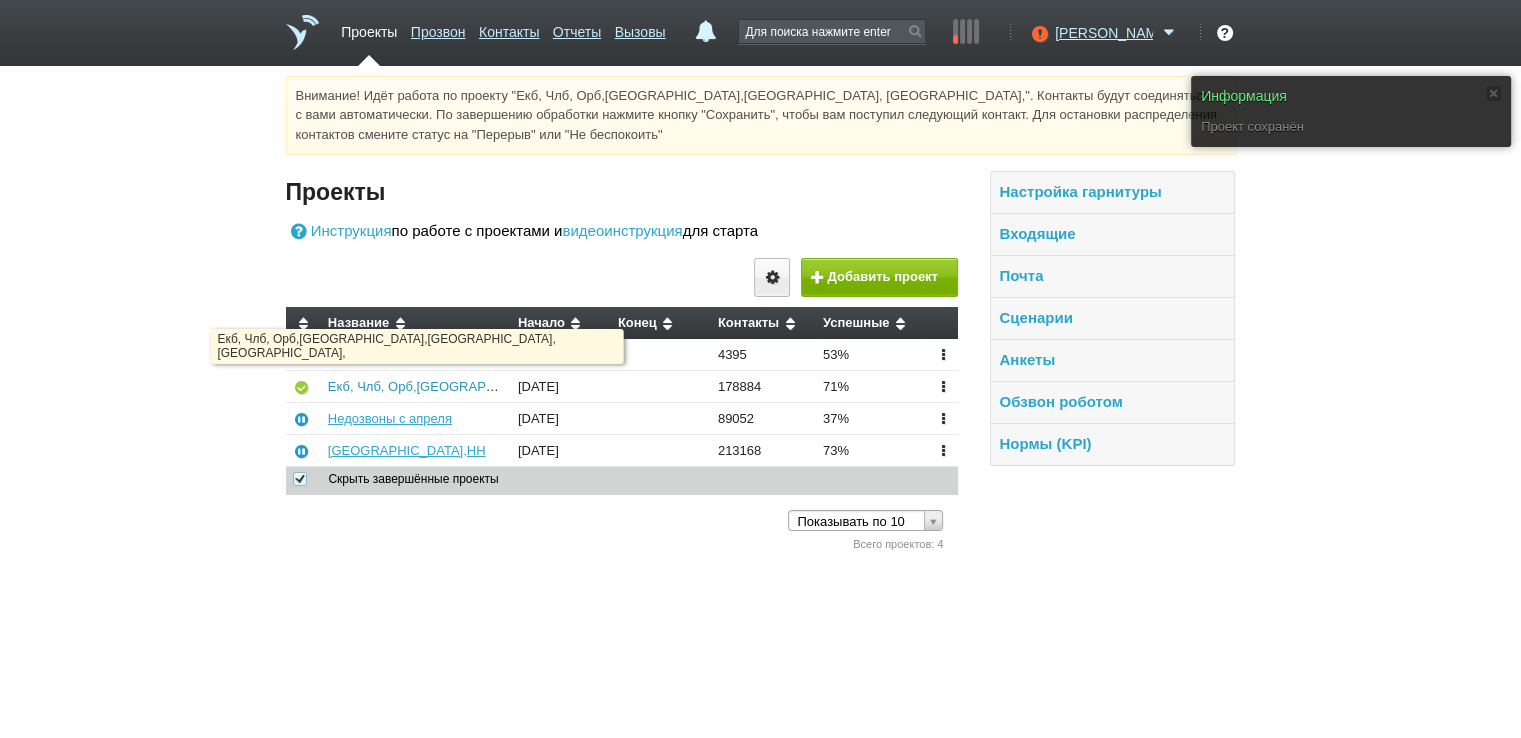 click on "Екб, Члб, Орб,[GEOGRAPHIC_DATA],[GEOGRAPHIC_DATA], [GEOGRAPHIC_DATA]," at bounding box center (582, 386) 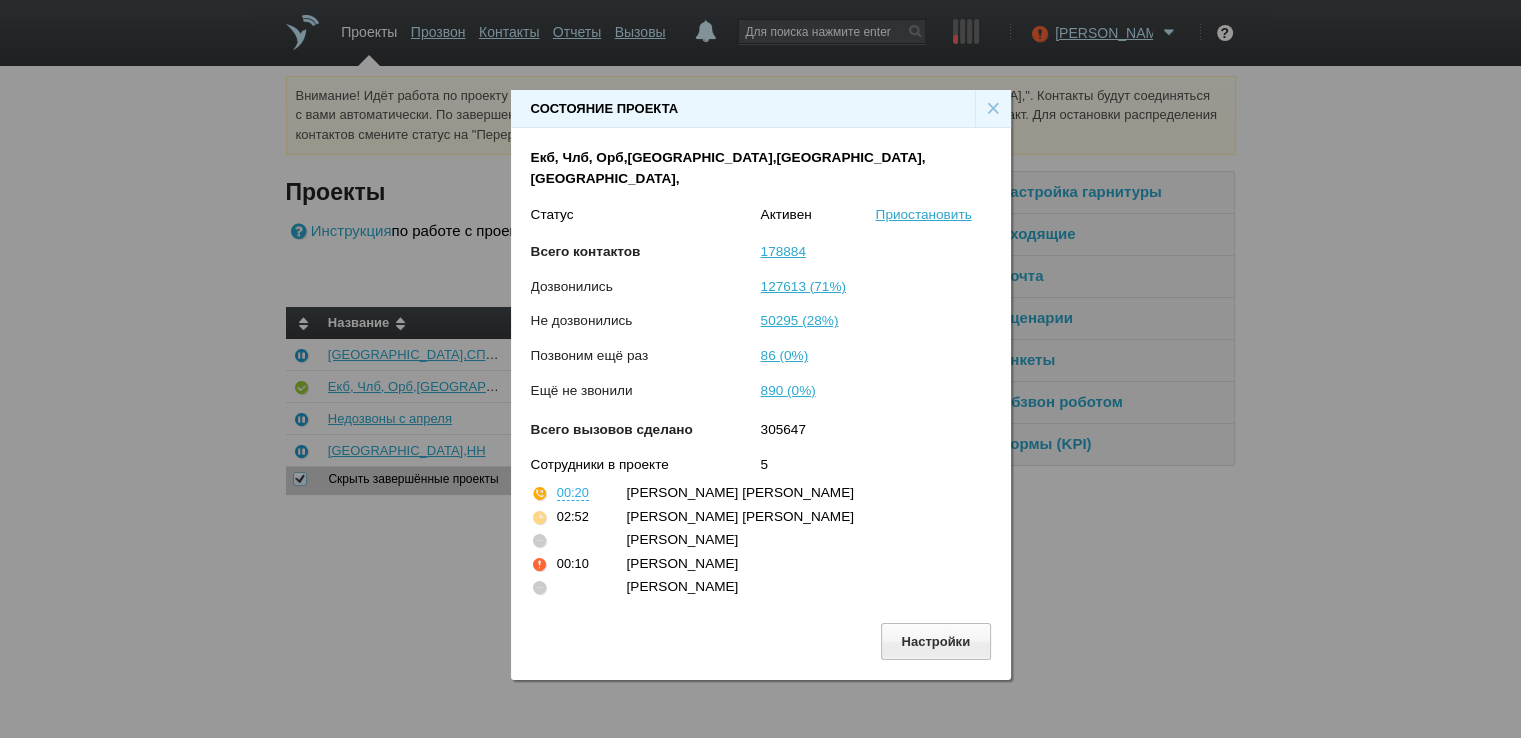 click on "×" at bounding box center [993, 109] 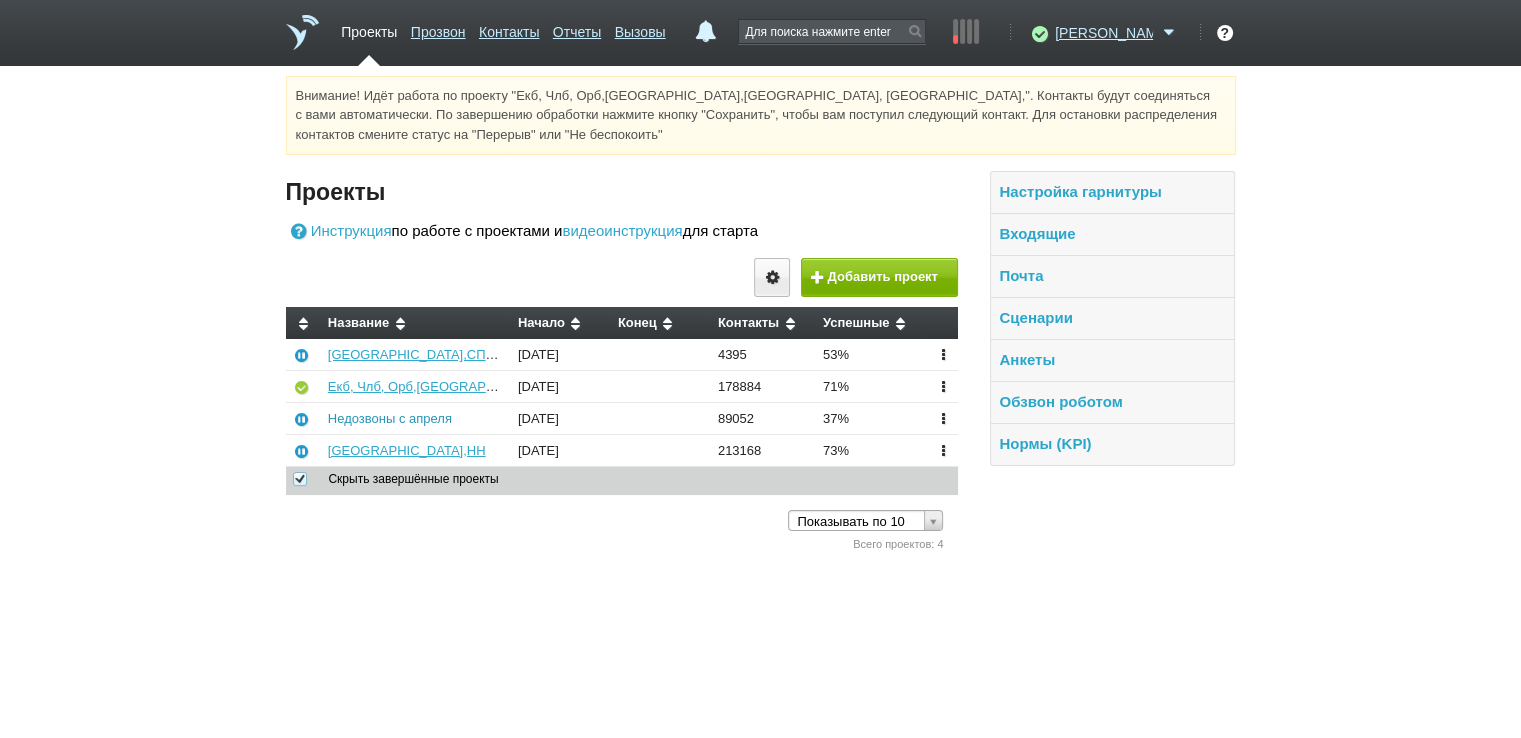 click on "Недозвоны с апреля" at bounding box center [390, 418] 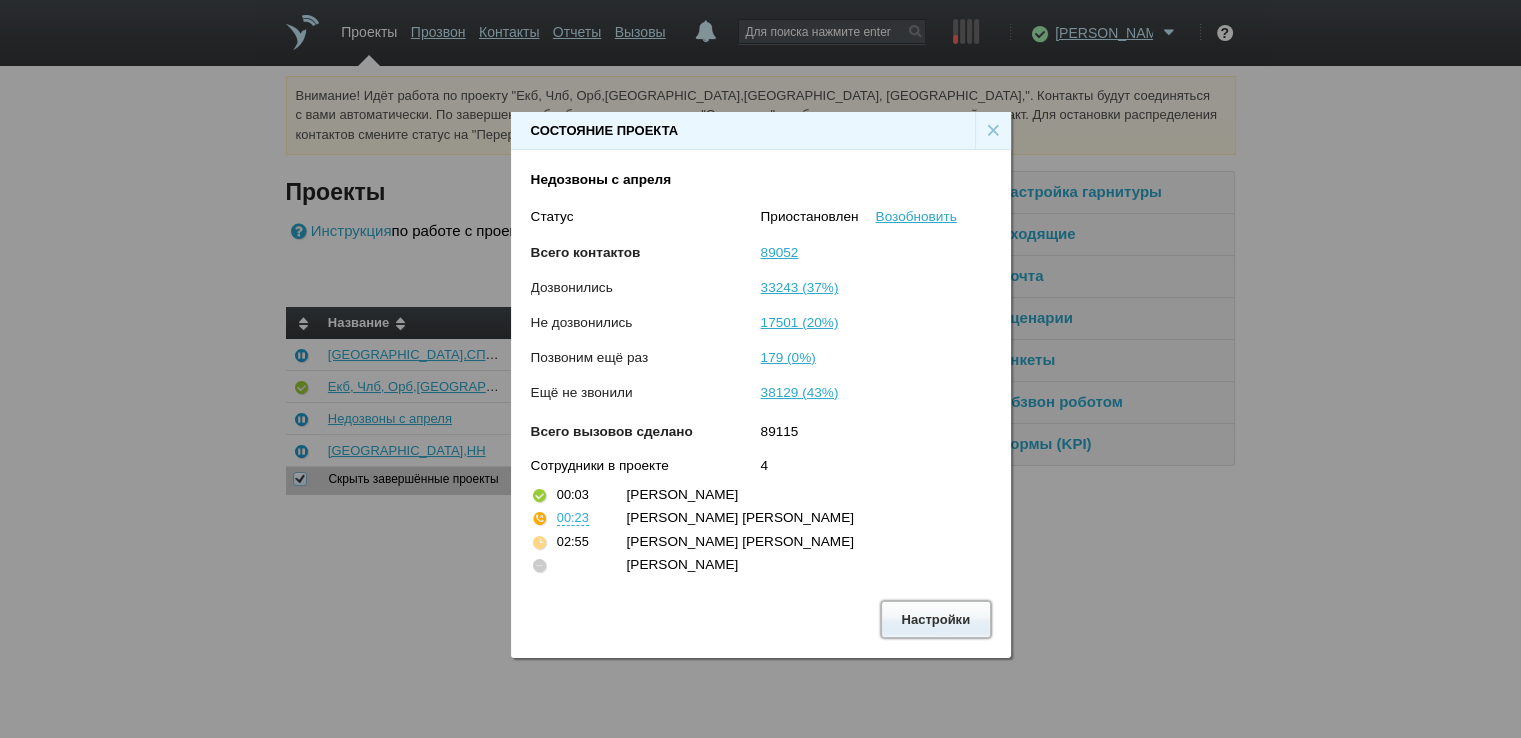 click on "Настройки" at bounding box center (936, 619) 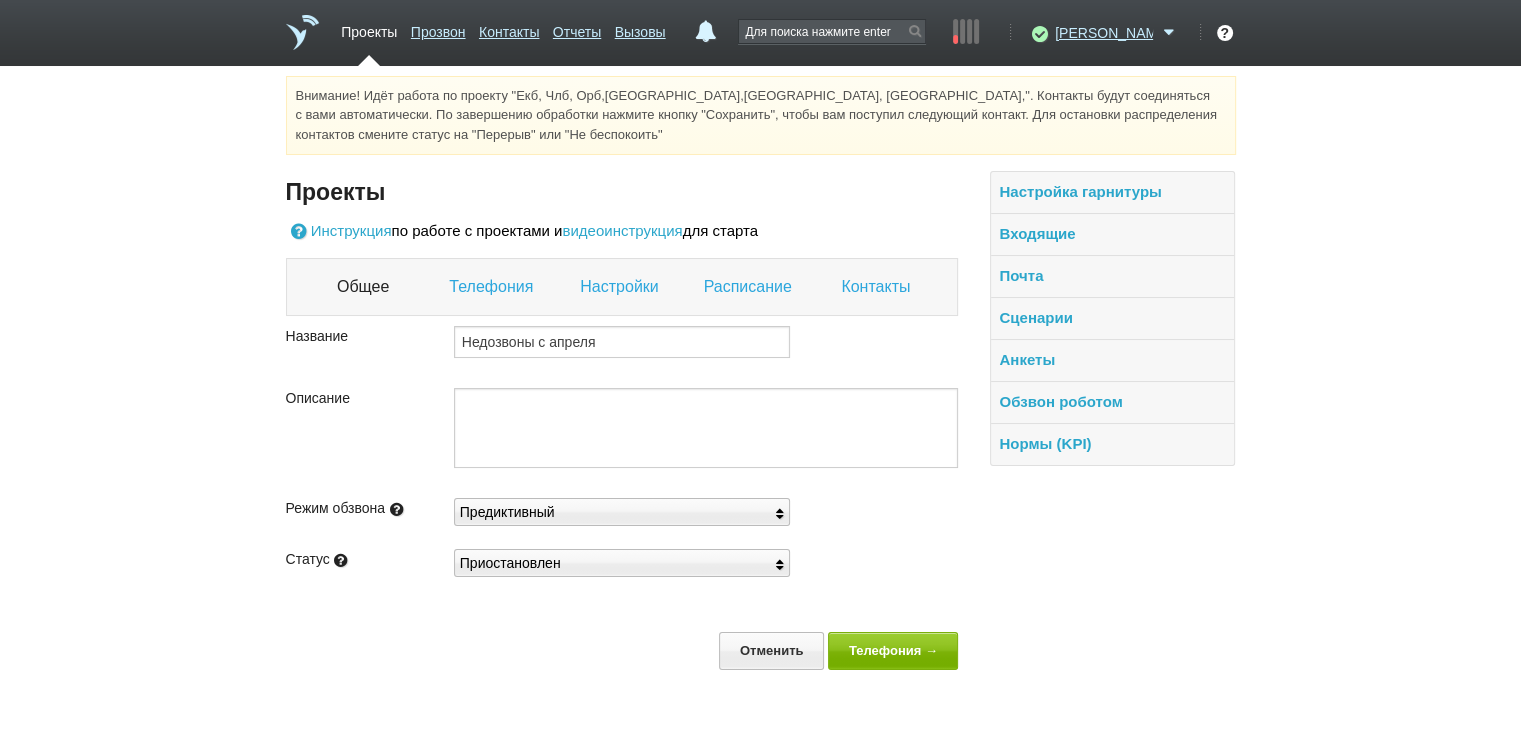 click on "Настройки" at bounding box center (621, 287) 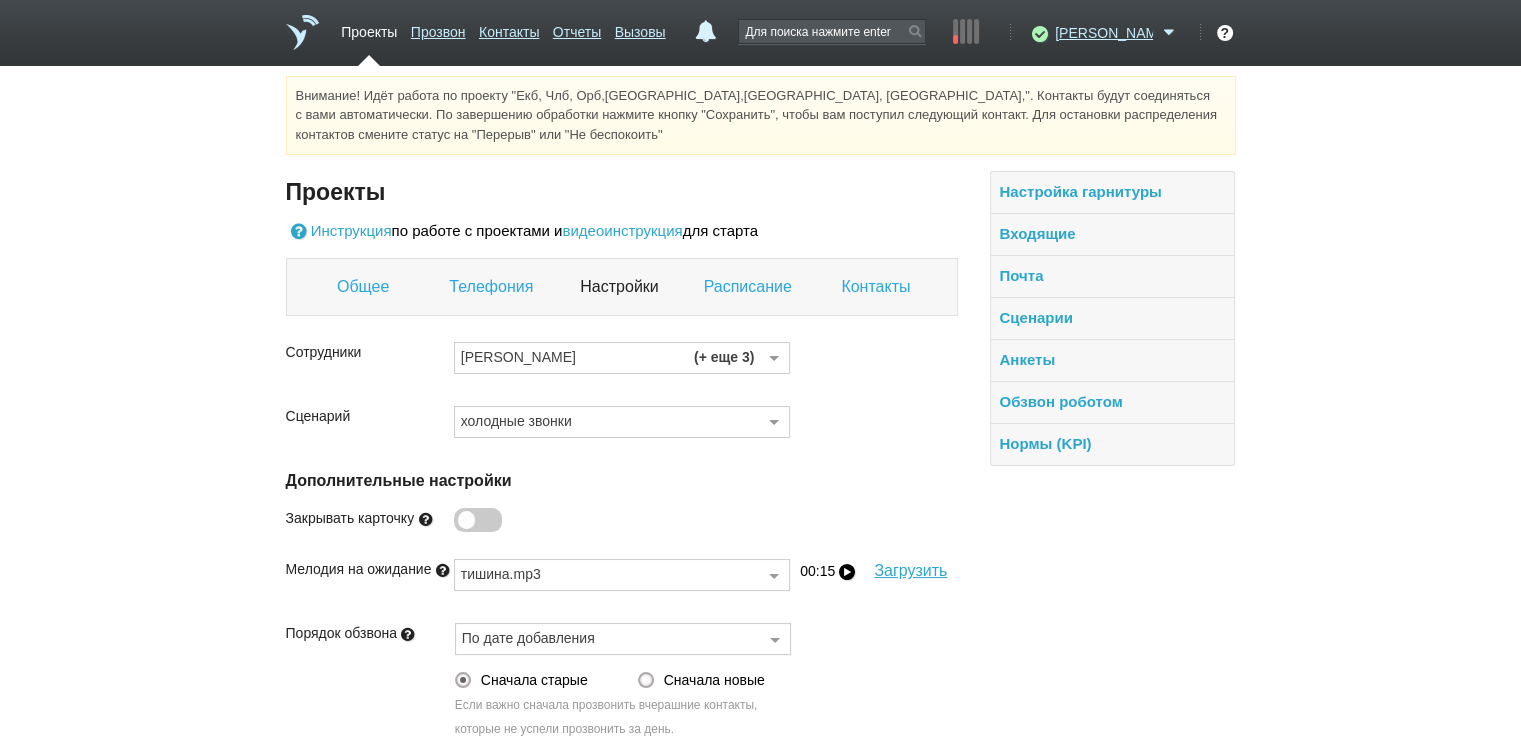 click at bounding box center [774, 359] 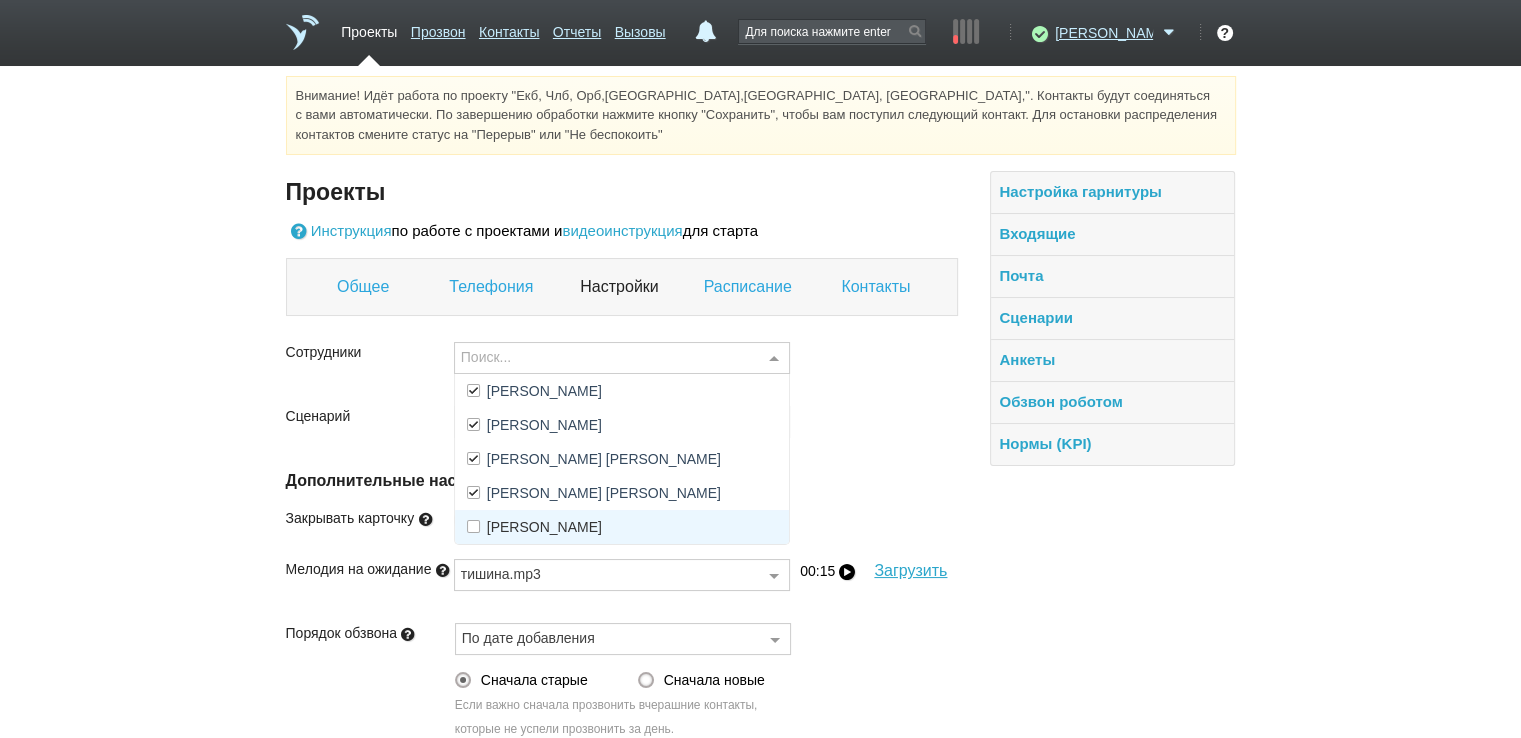 click at bounding box center [473, 526] 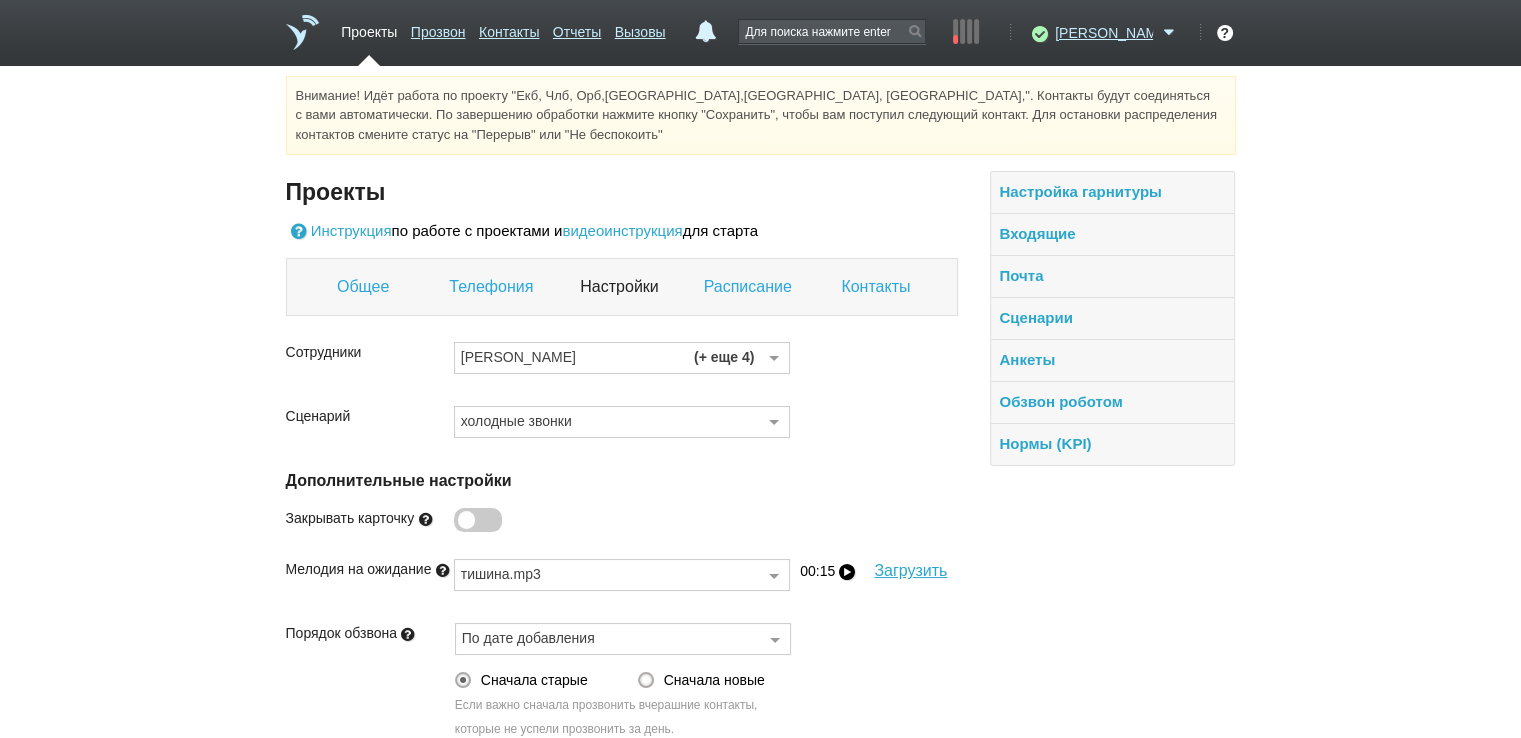 click on "Контакты" at bounding box center (878, 287) 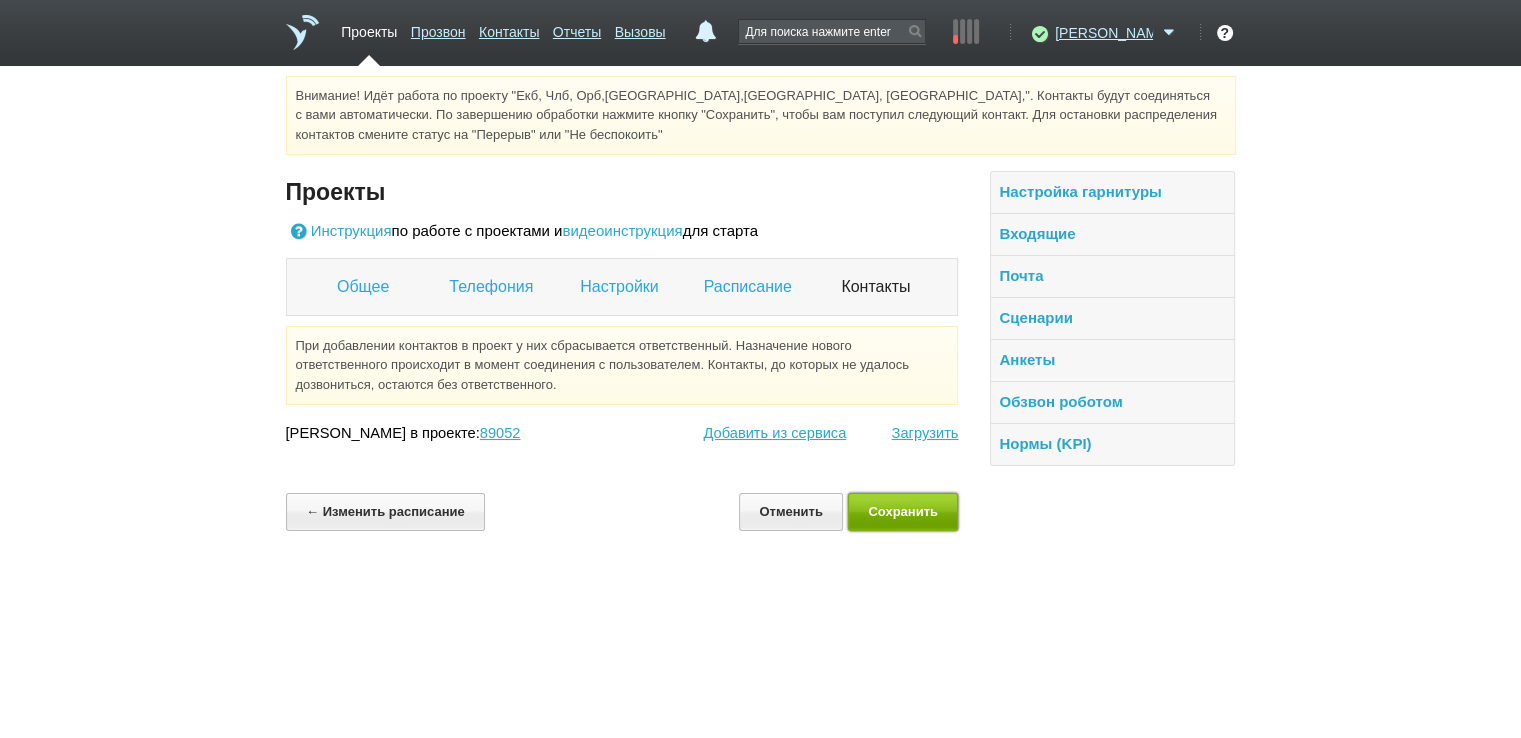 click on "Сохранить" at bounding box center (903, 511) 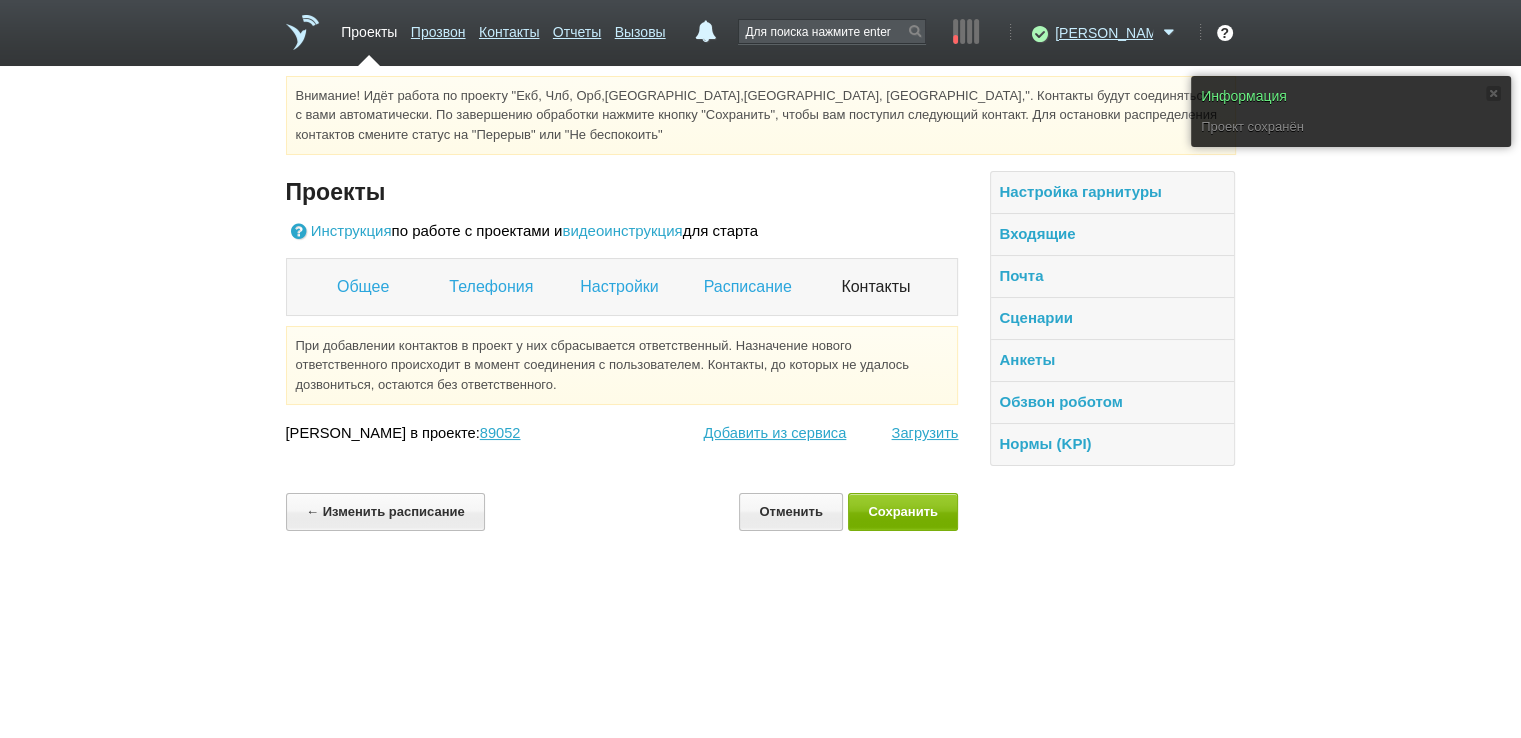 click on "Проекты" at bounding box center (369, 28) 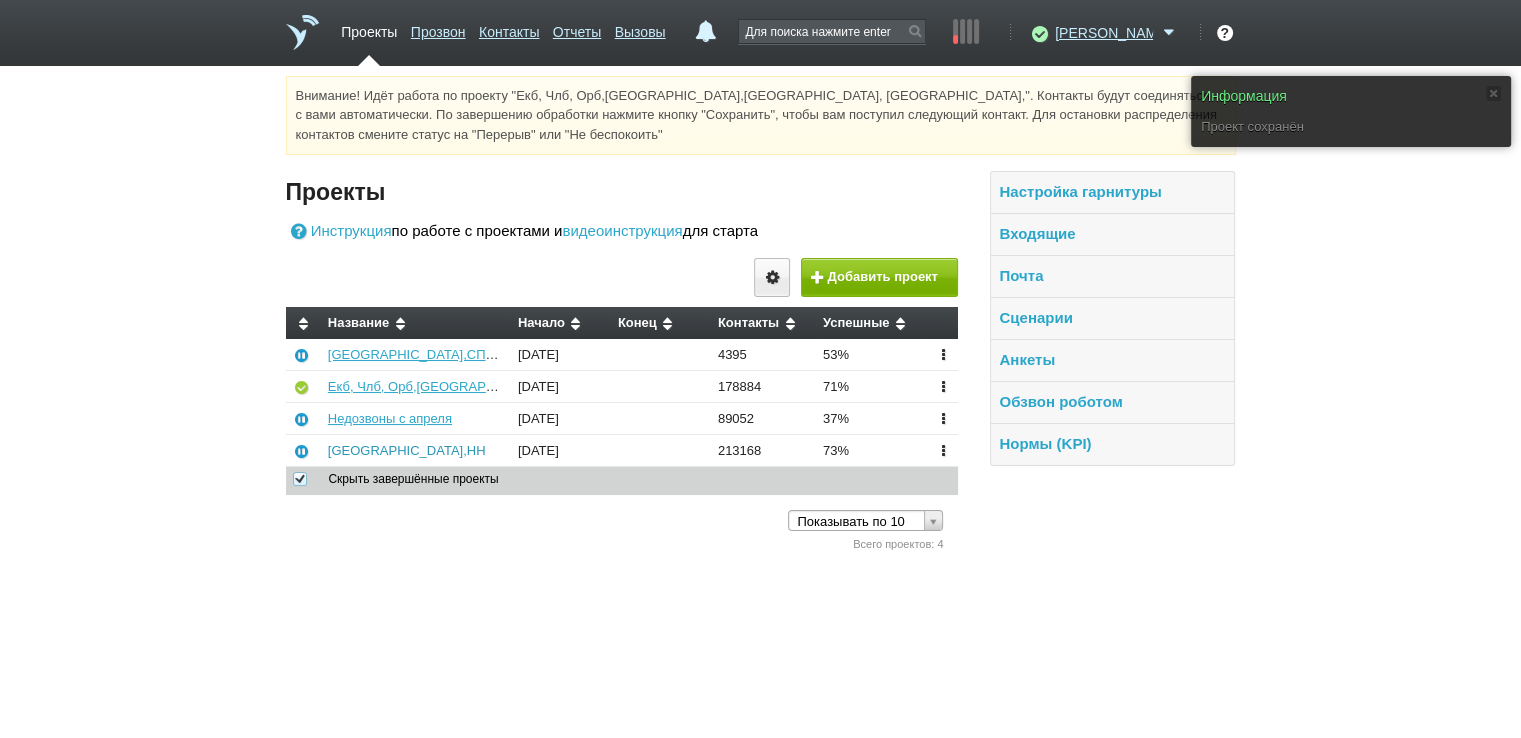 click on "[GEOGRAPHIC_DATA],НН" at bounding box center [407, 450] 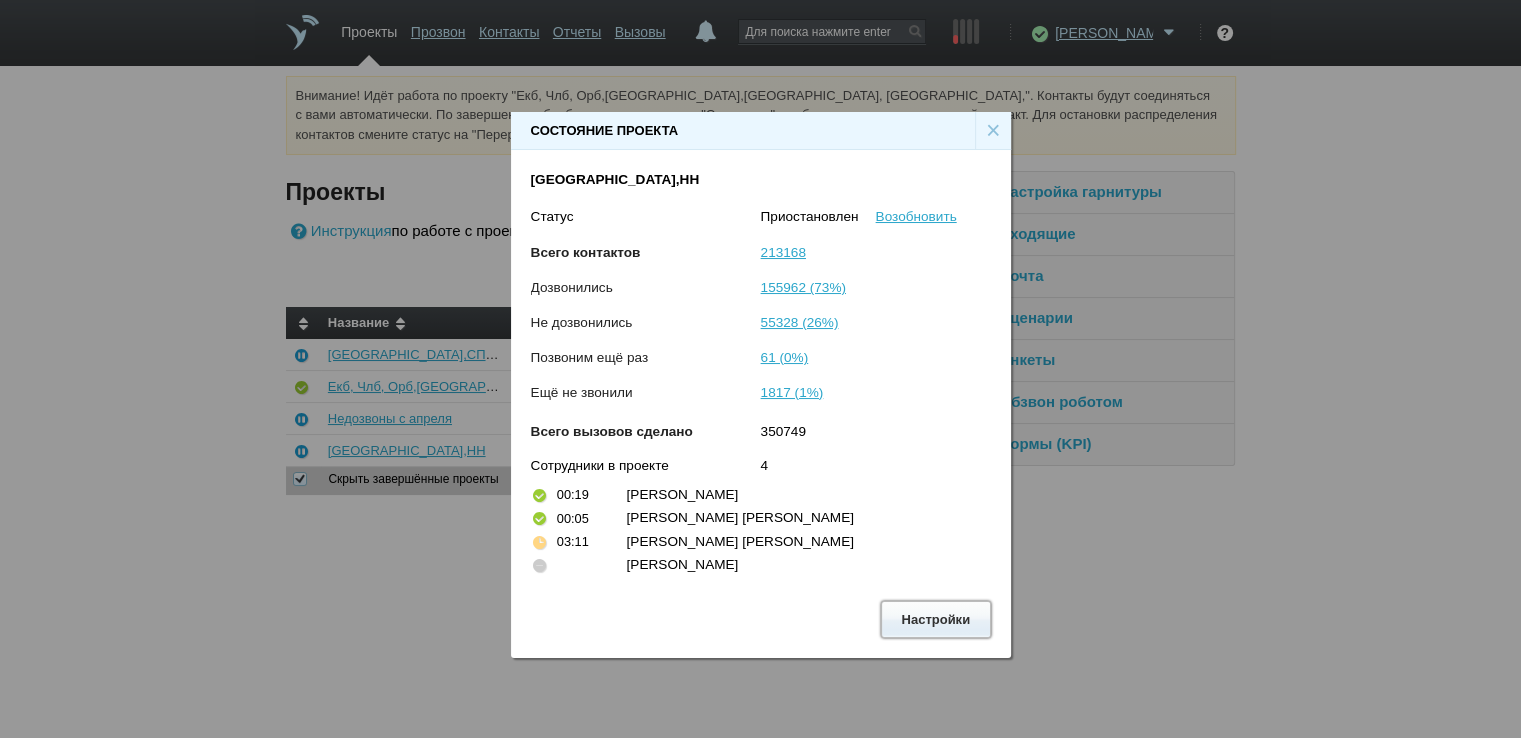 click on "Настройки" at bounding box center (936, 619) 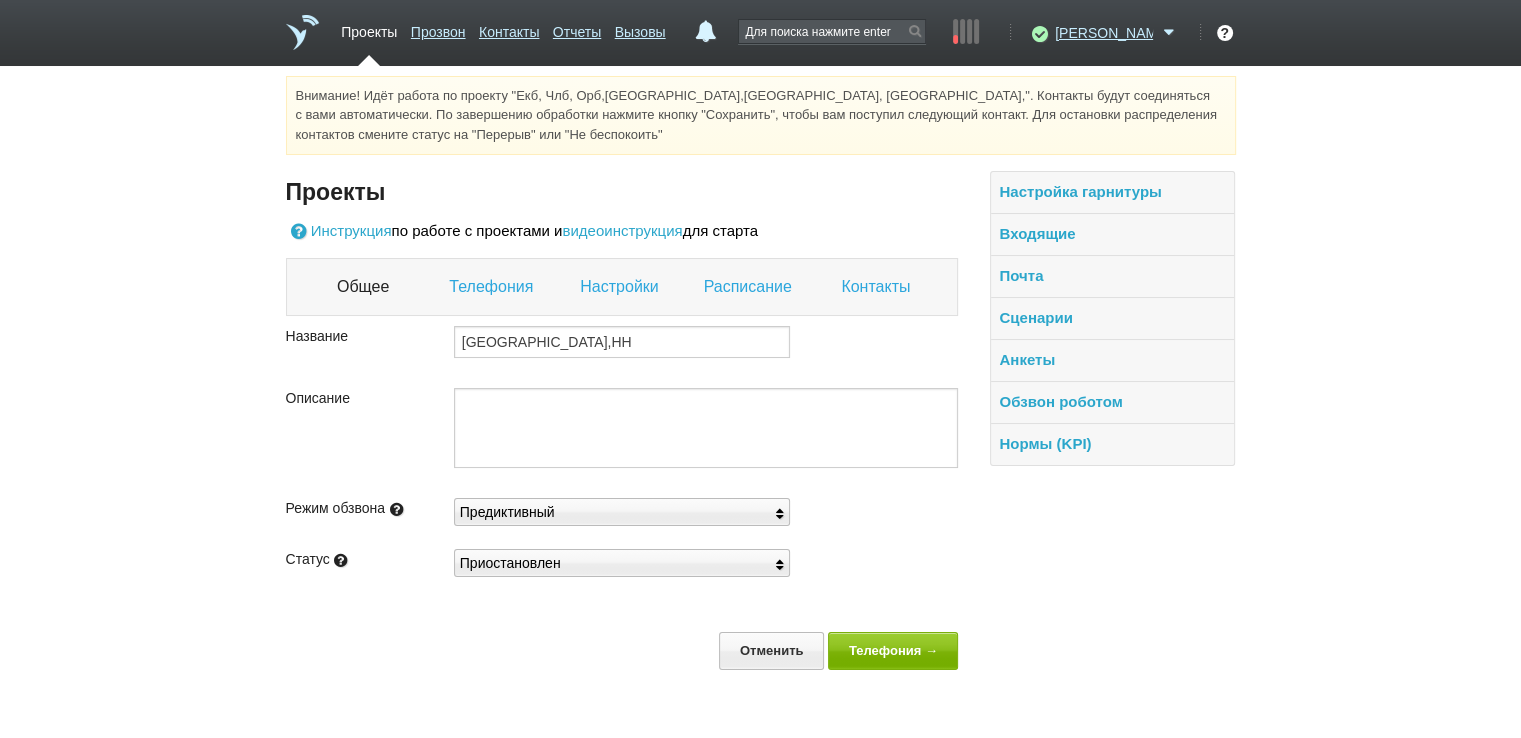 click on "Настройки" at bounding box center (621, 287) 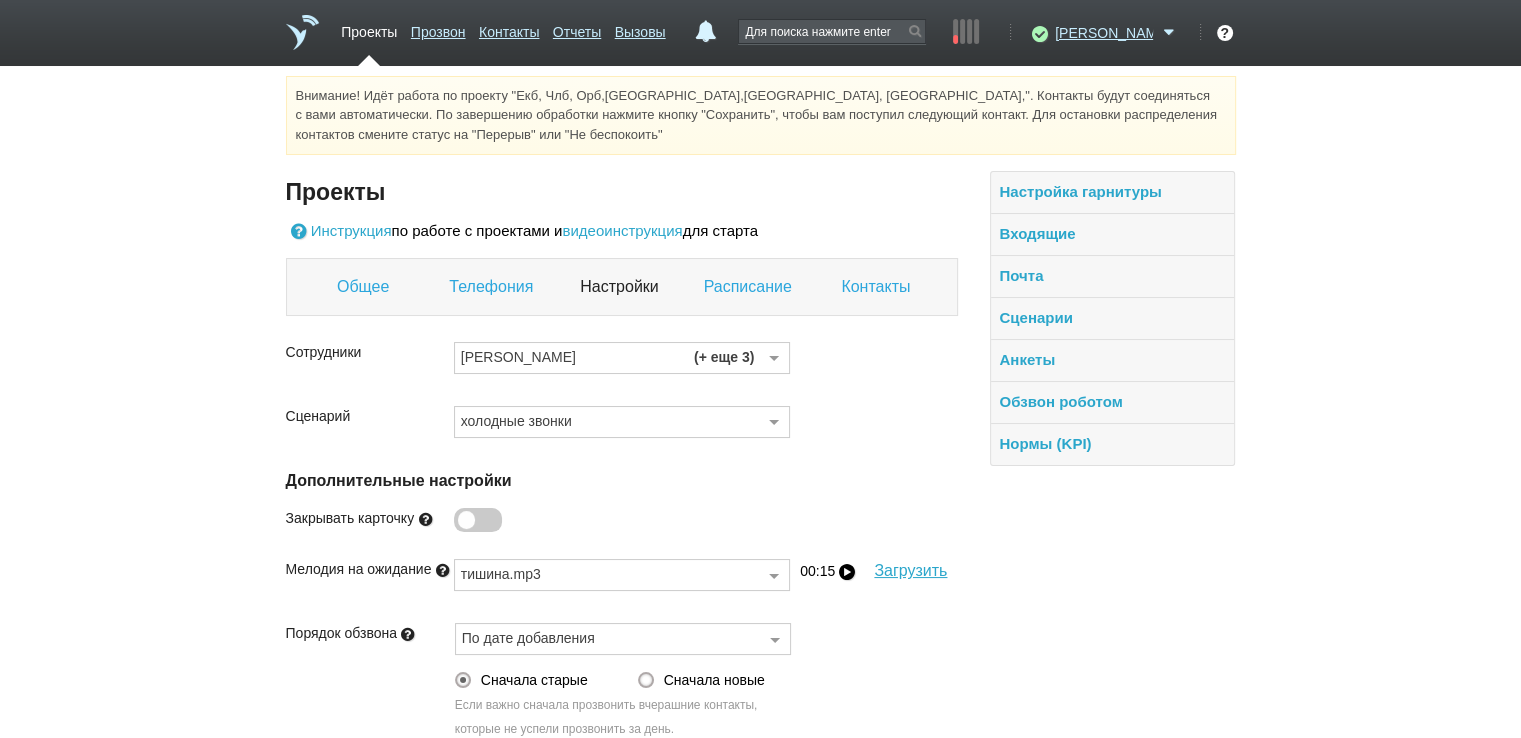 click at bounding box center [774, 359] 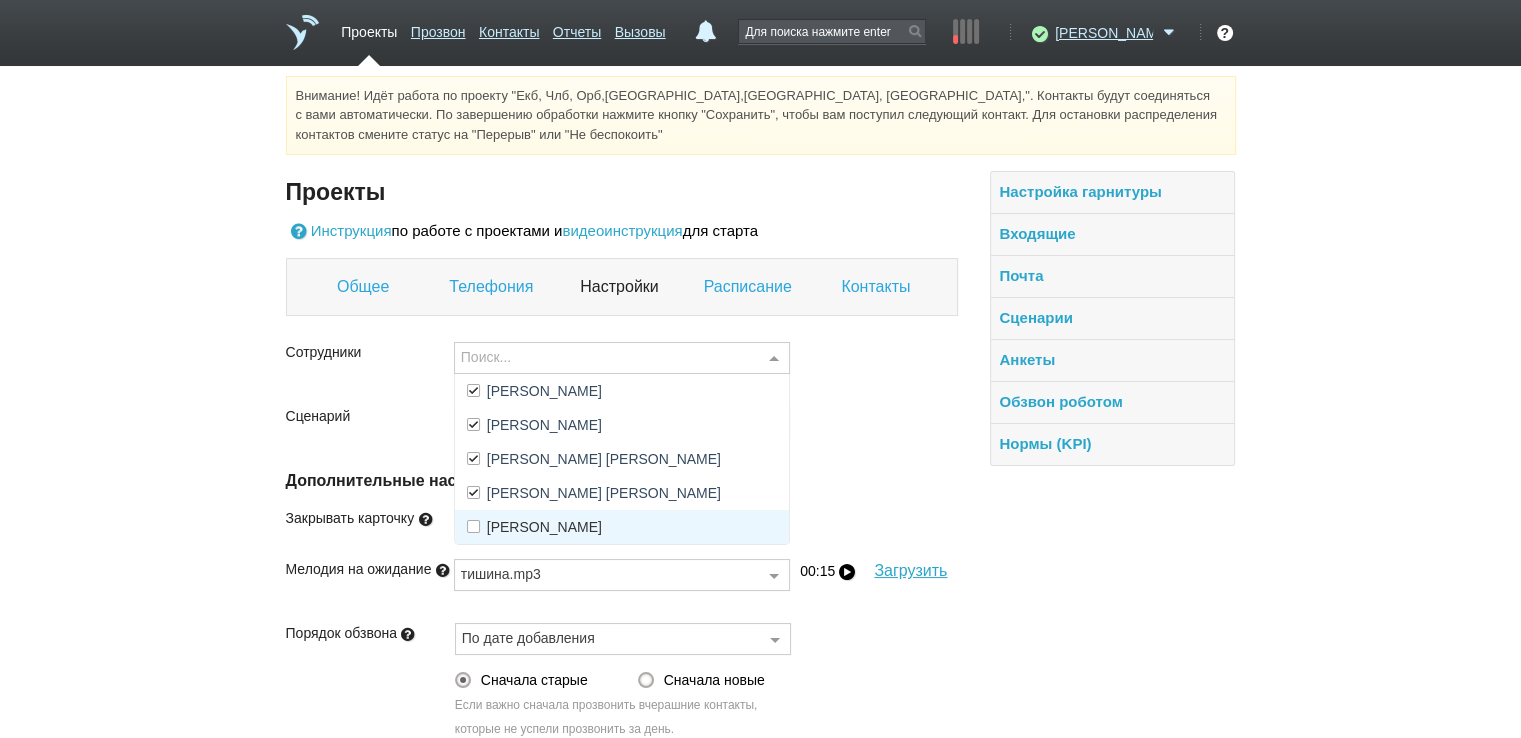 click on "[PERSON_NAME]" at bounding box center [622, 527] 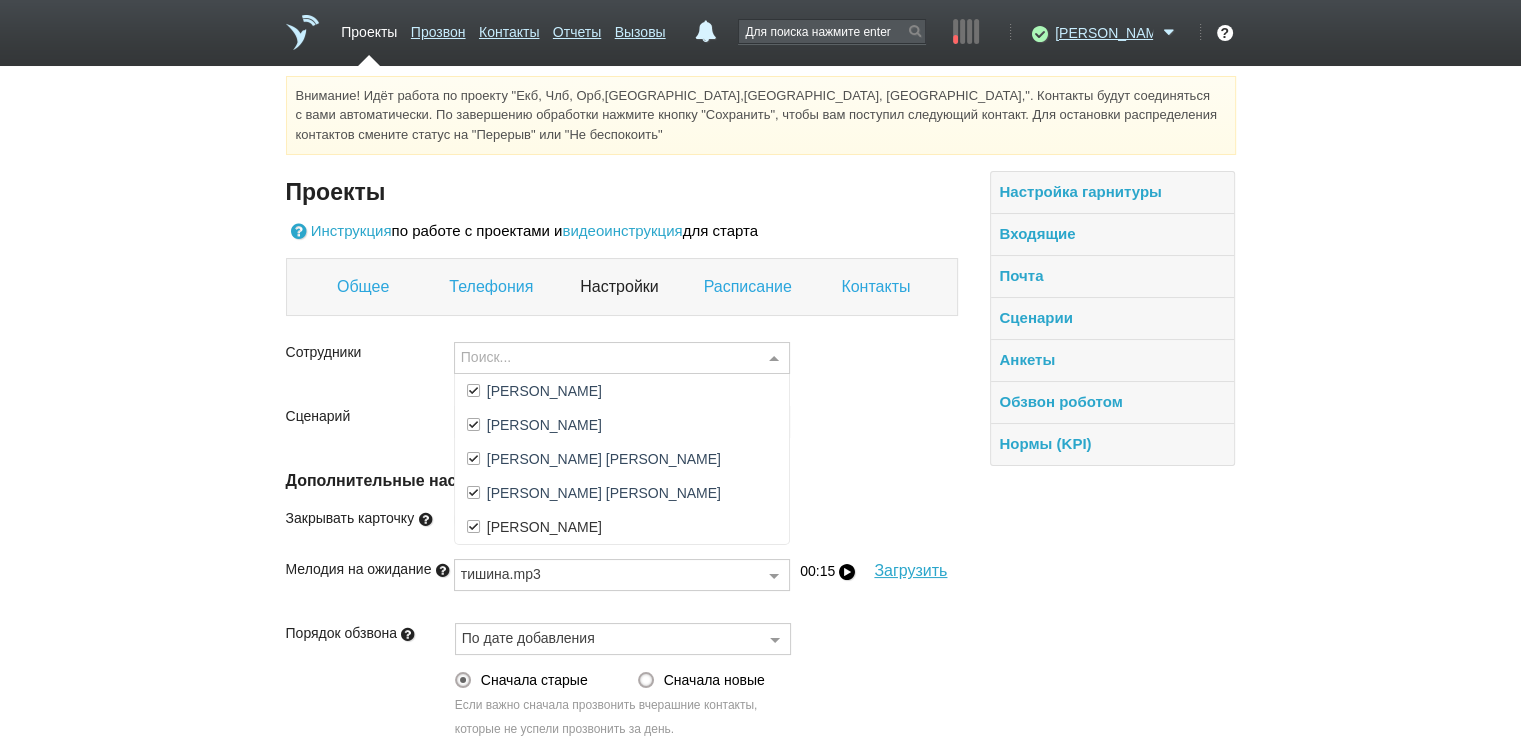 scroll, scrollTop: 100, scrollLeft: 0, axis: vertical 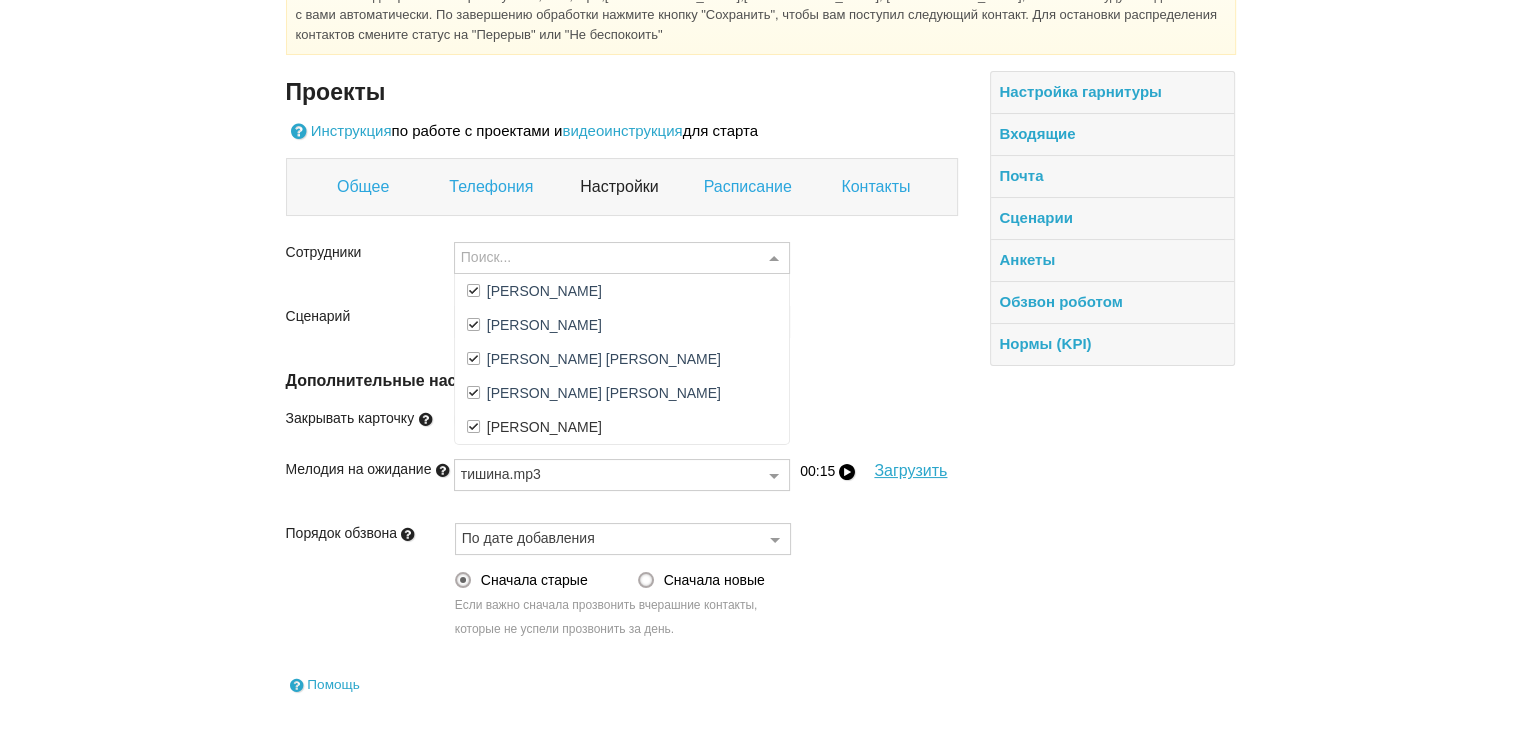 click on "Контакты" at bounding box center (878, 187) 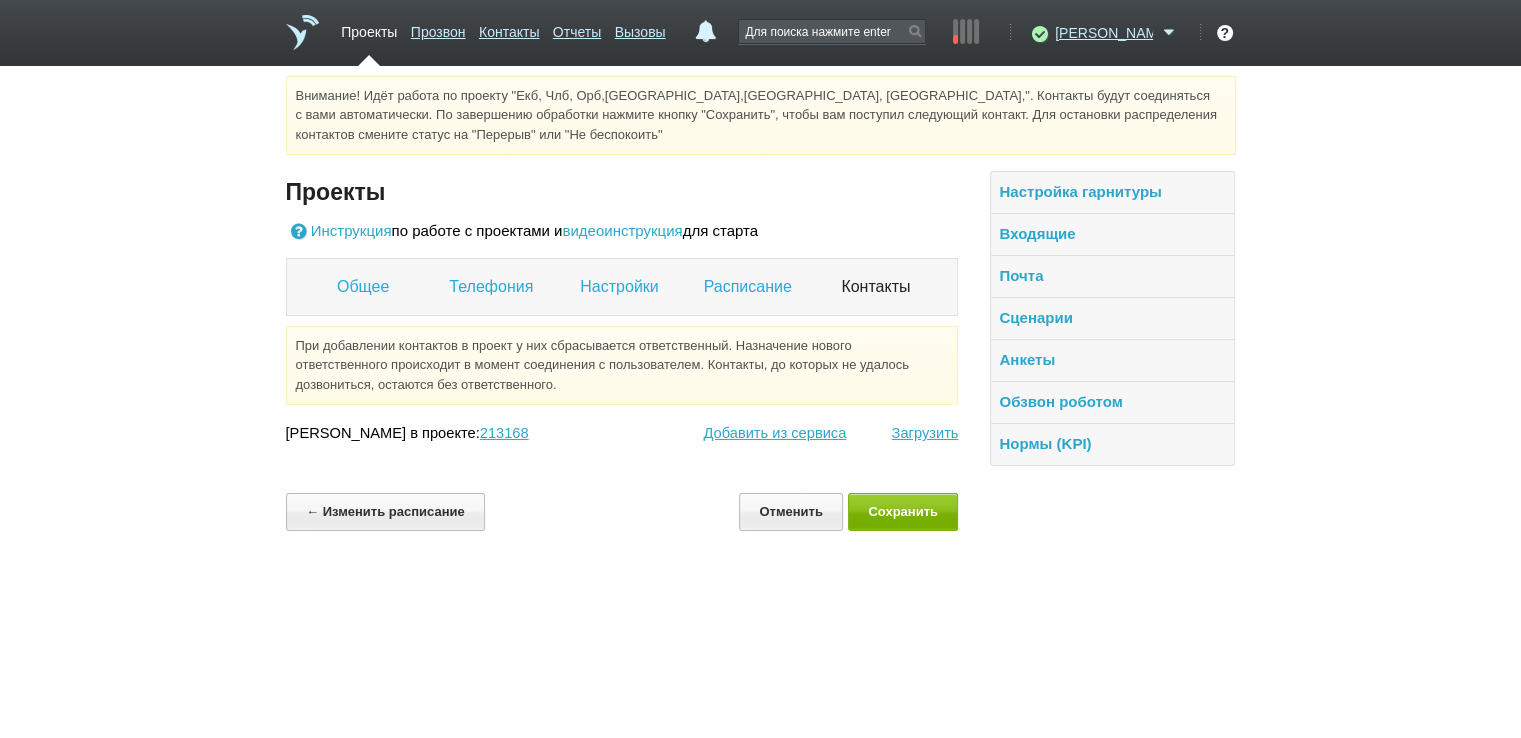 scroll, scrollTop: 0, scrollLeft: 0, axis: both 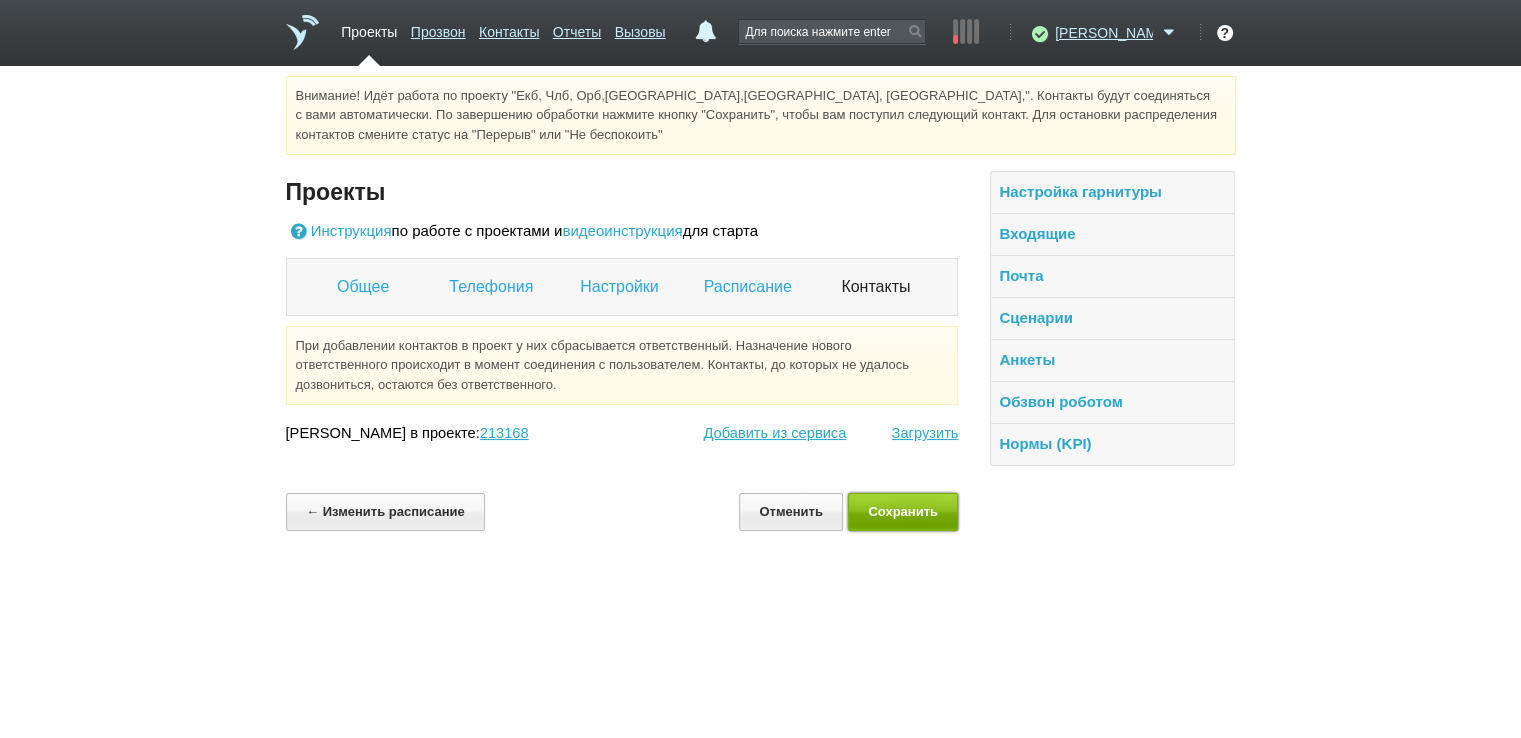 click on "Сохранить" at bounding box center (903, 511) 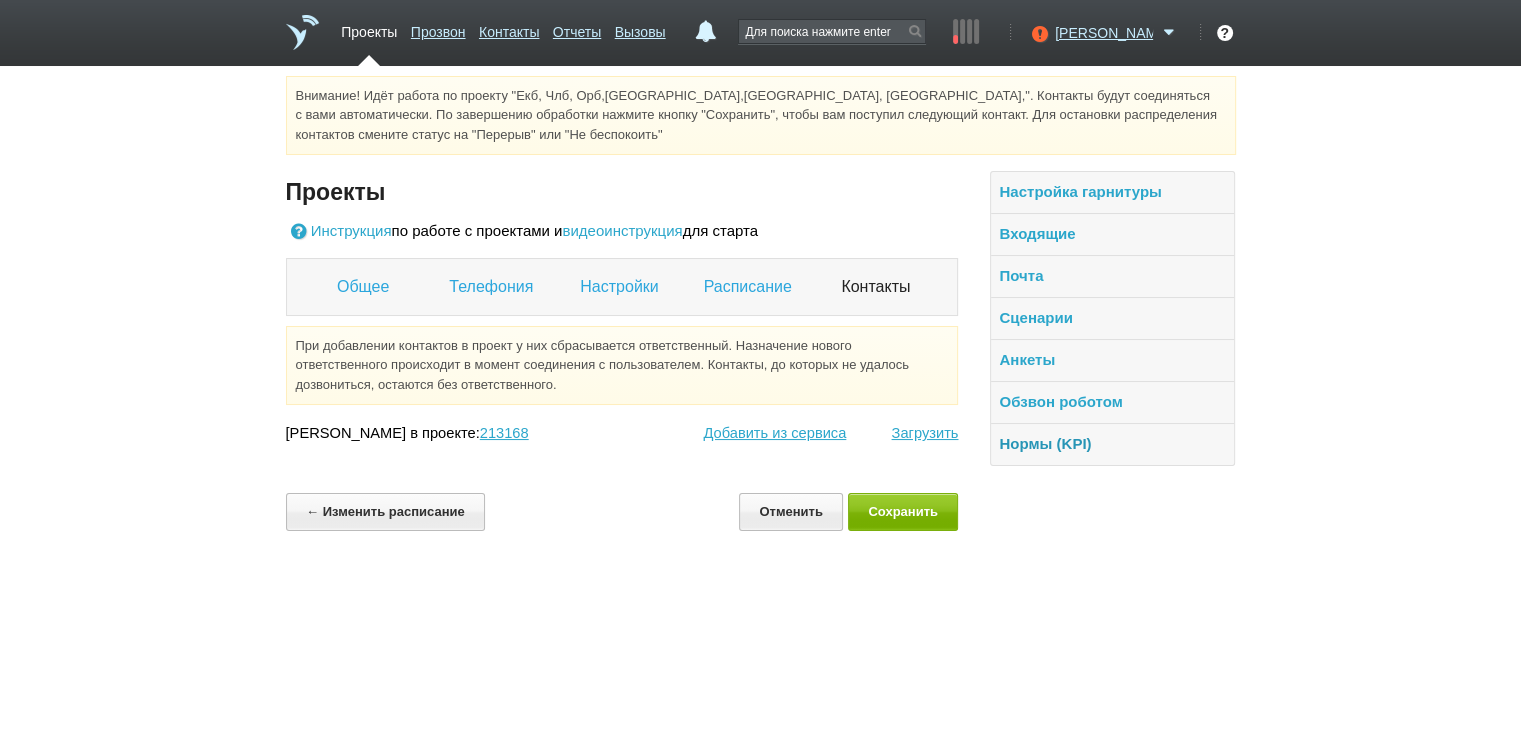 click on "Нормы (KPI)" at bounding box center [1045, 443] 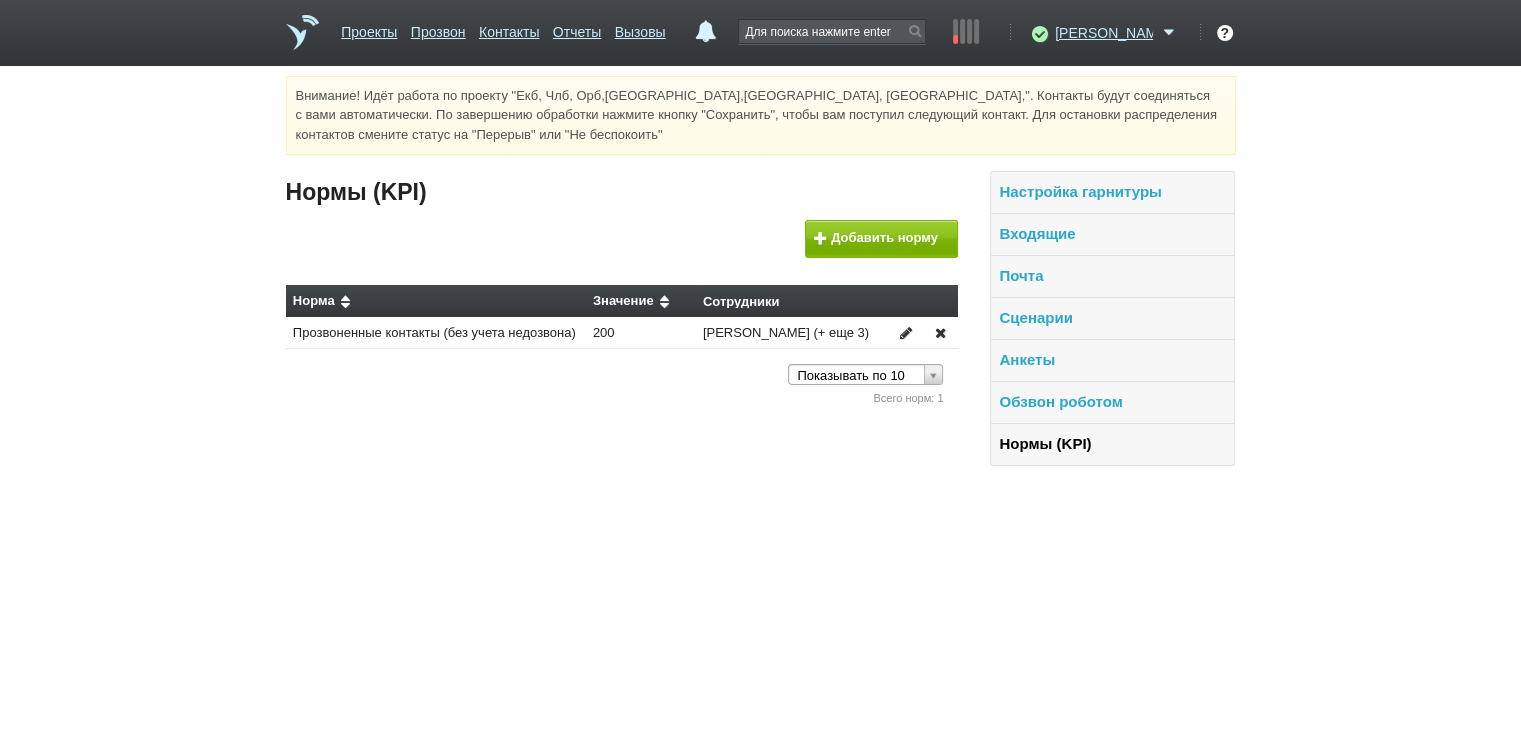 click on "[PERSON_NAME] (+ еще 3)" at bounding box center [786, 332] 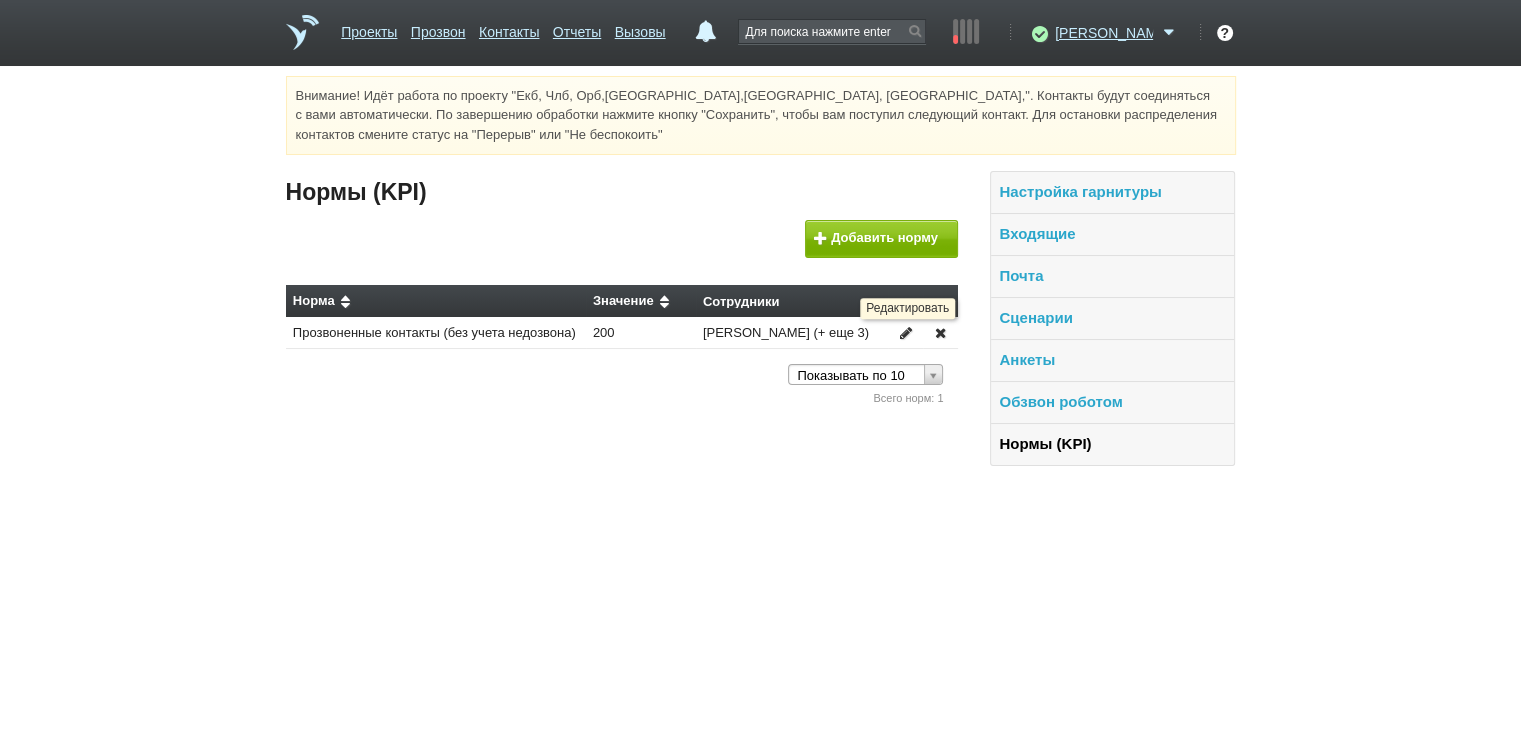 click at bounding box center [906, 333] 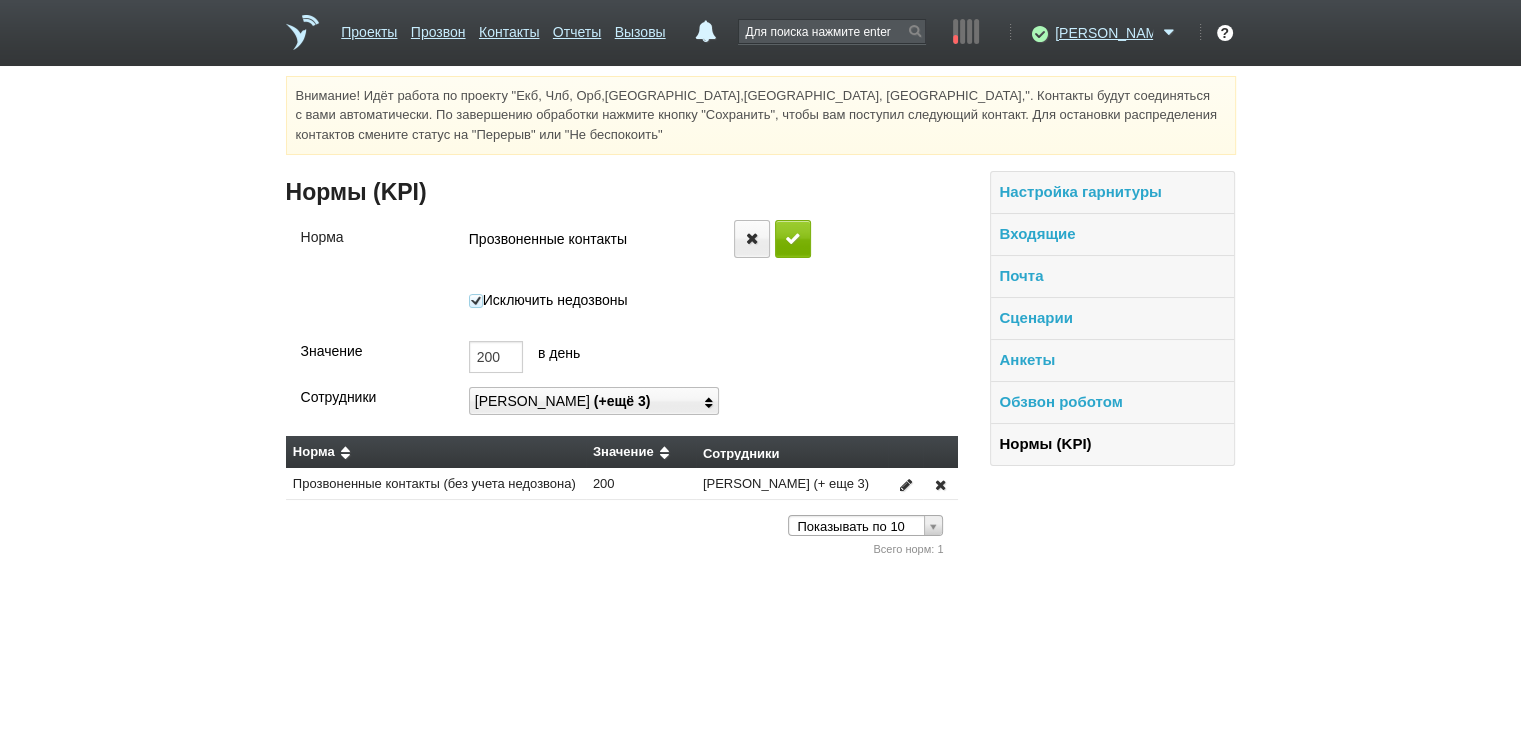 click at bounding box center [709, 401] 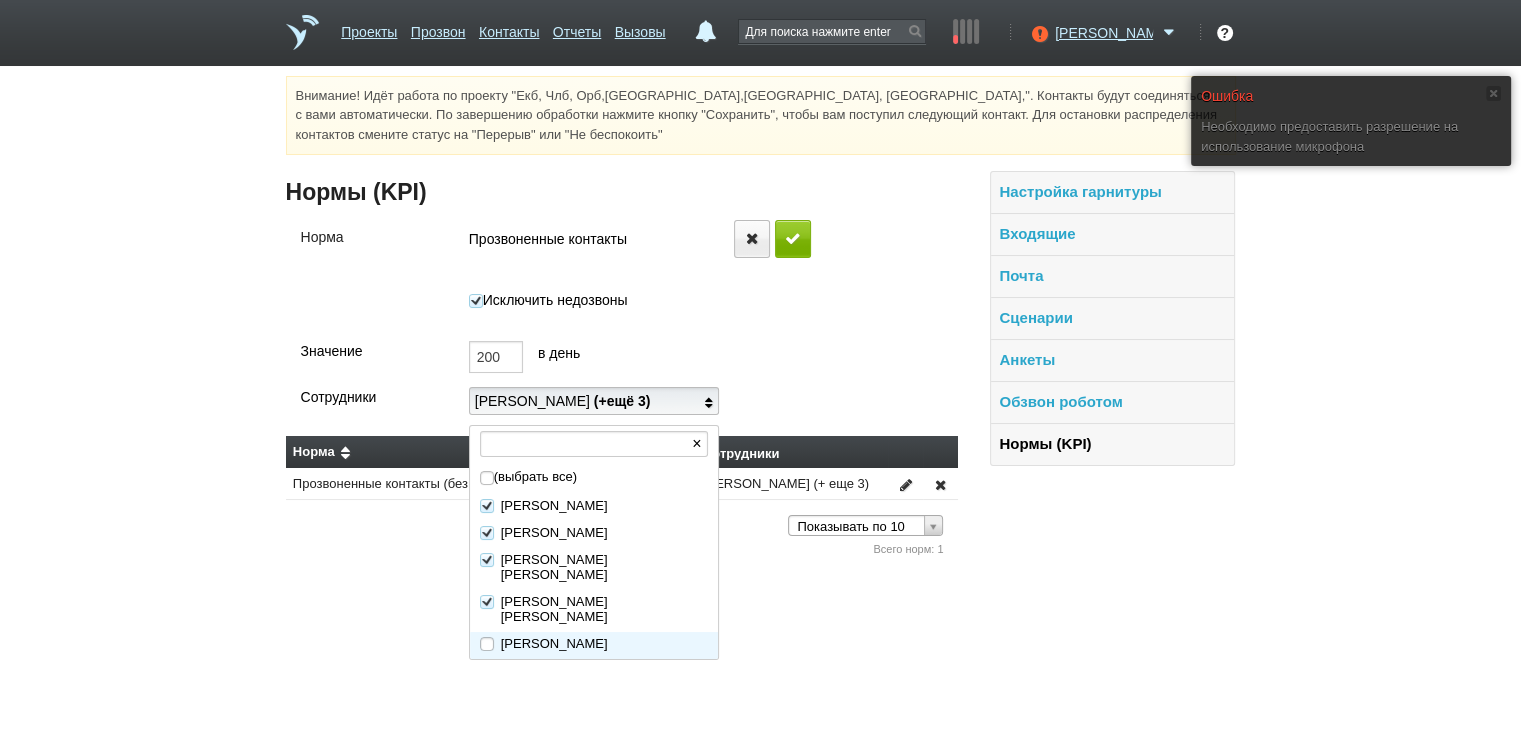 click at bounding box center [487, 644] 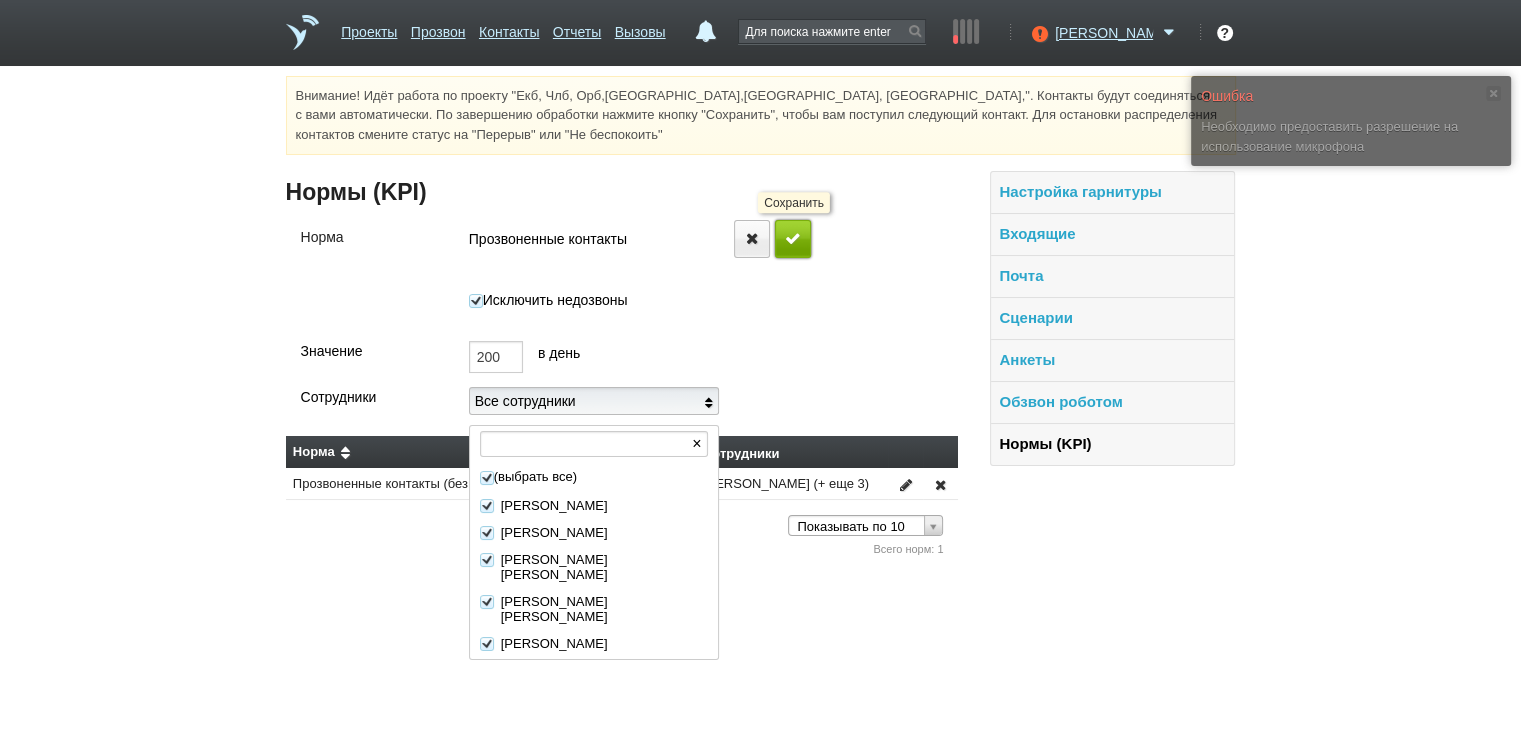 click at bounding box center (793, 238) 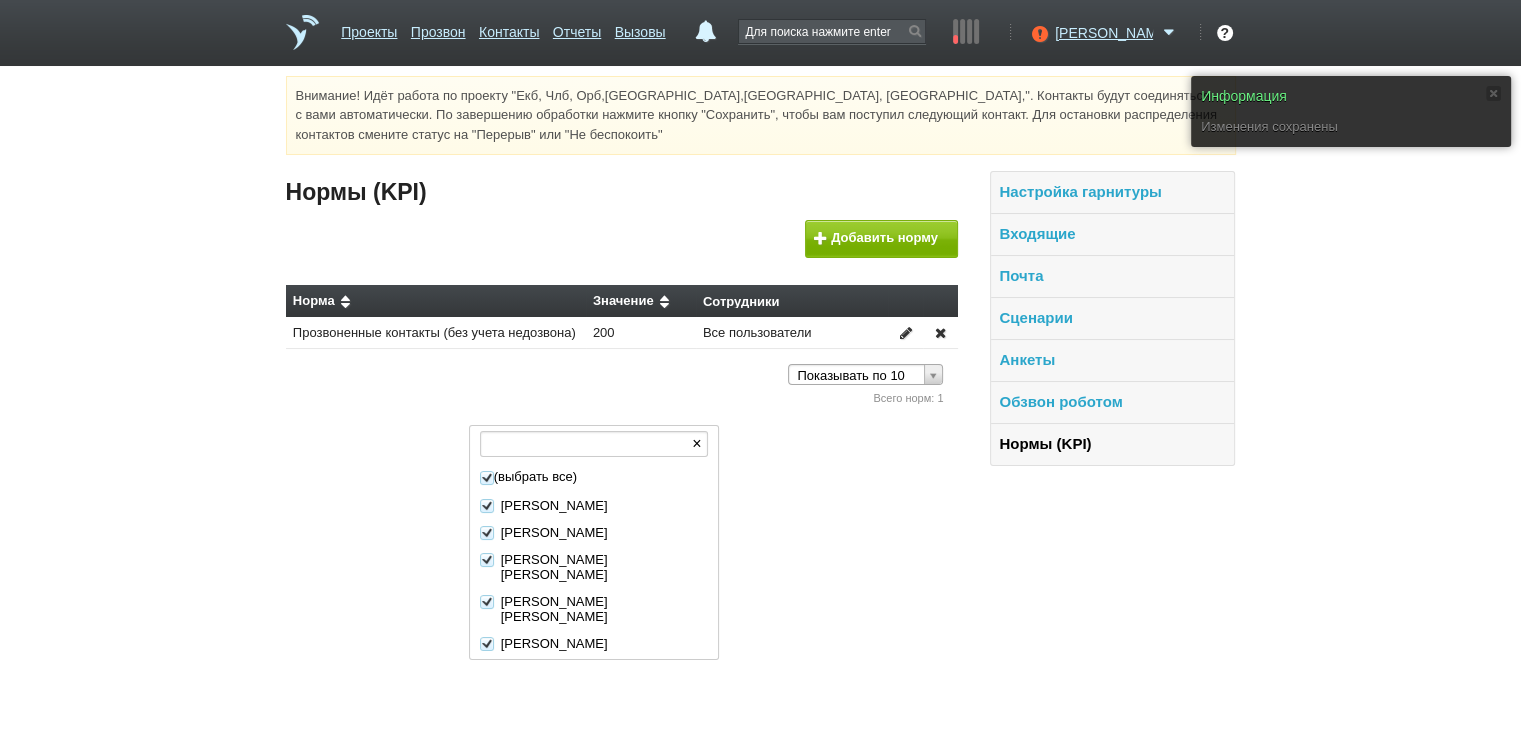 click on "Проекты   Прозвон   Контакты   Отчеты   Вызовы 0 25 июля 2025 завтра неделя все Запланированных событий нет
Нормы (KPI) Входящие линии Прозвоненные контакты (без учета... 70 из 200 Исходящие 71
[PERSON_NAME]
Доступен
Не беспокоить
Перерыв
ID аккаунта: 52708
Профиль
Команда
[GEOGRAPHIC_DATA]
Телефония
Интеграции
Настройки
Стать партнёром
Гостевой доступ
Выход
? С чего начать?" at bounding box center (760, 233) 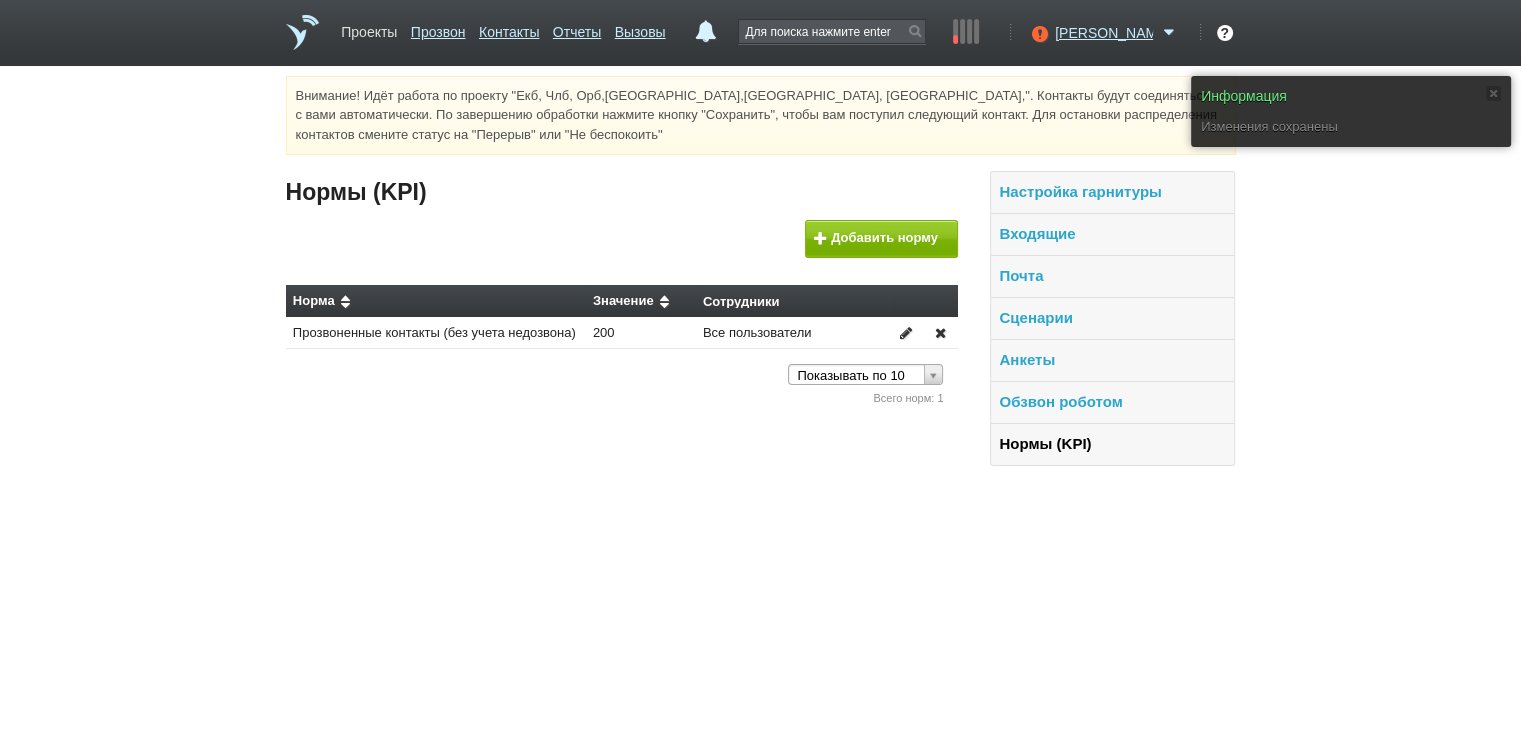 click on "Проекты" at bounding box center [369, 28] 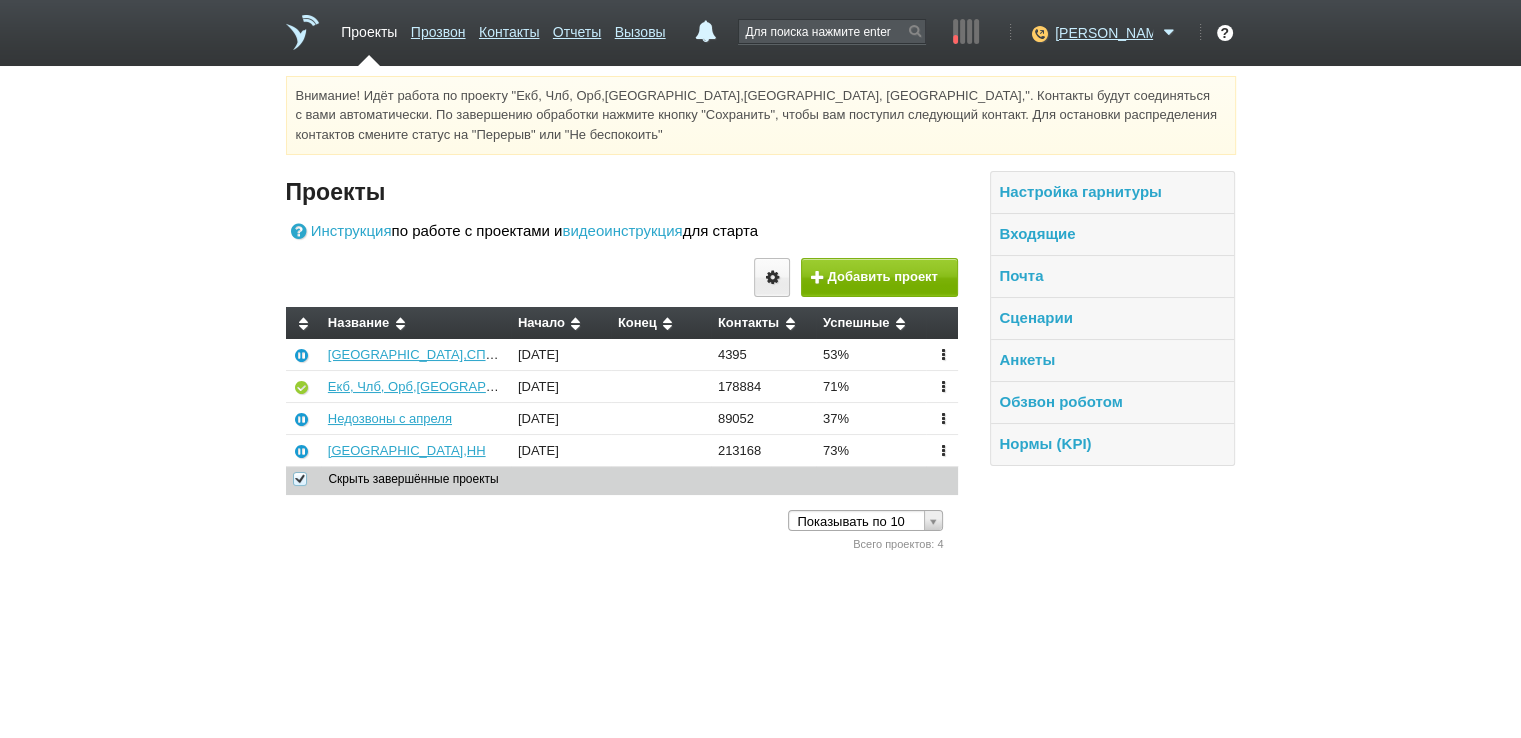 click on "Проекты" at bounding box center (369, 28) 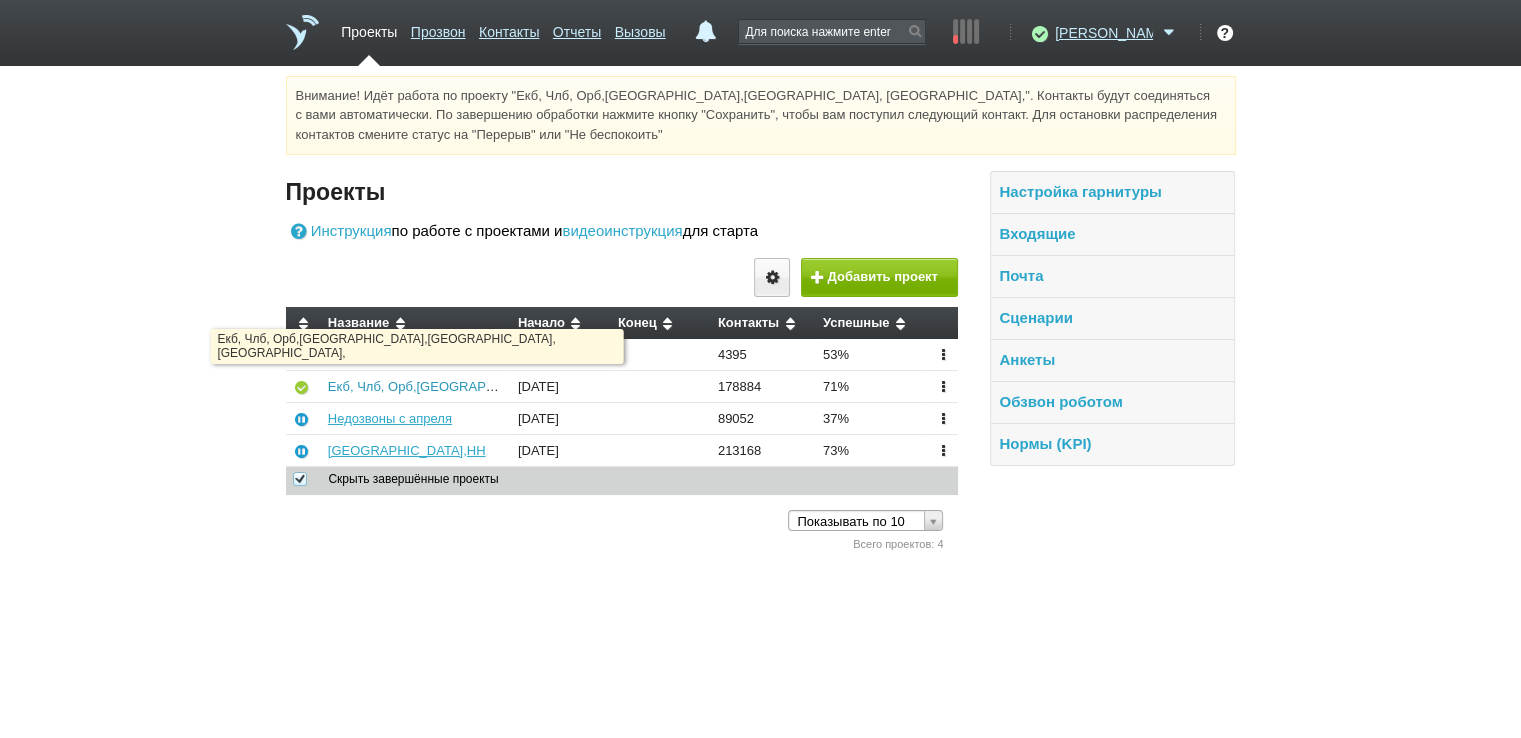 click on "Екб, Члб, Орб,[GEOGRAPHIC_DATA],[GEOGRAPHIC_DATA], [GEOGRAPHIC_DATA]," at bounding box center (582, 386) 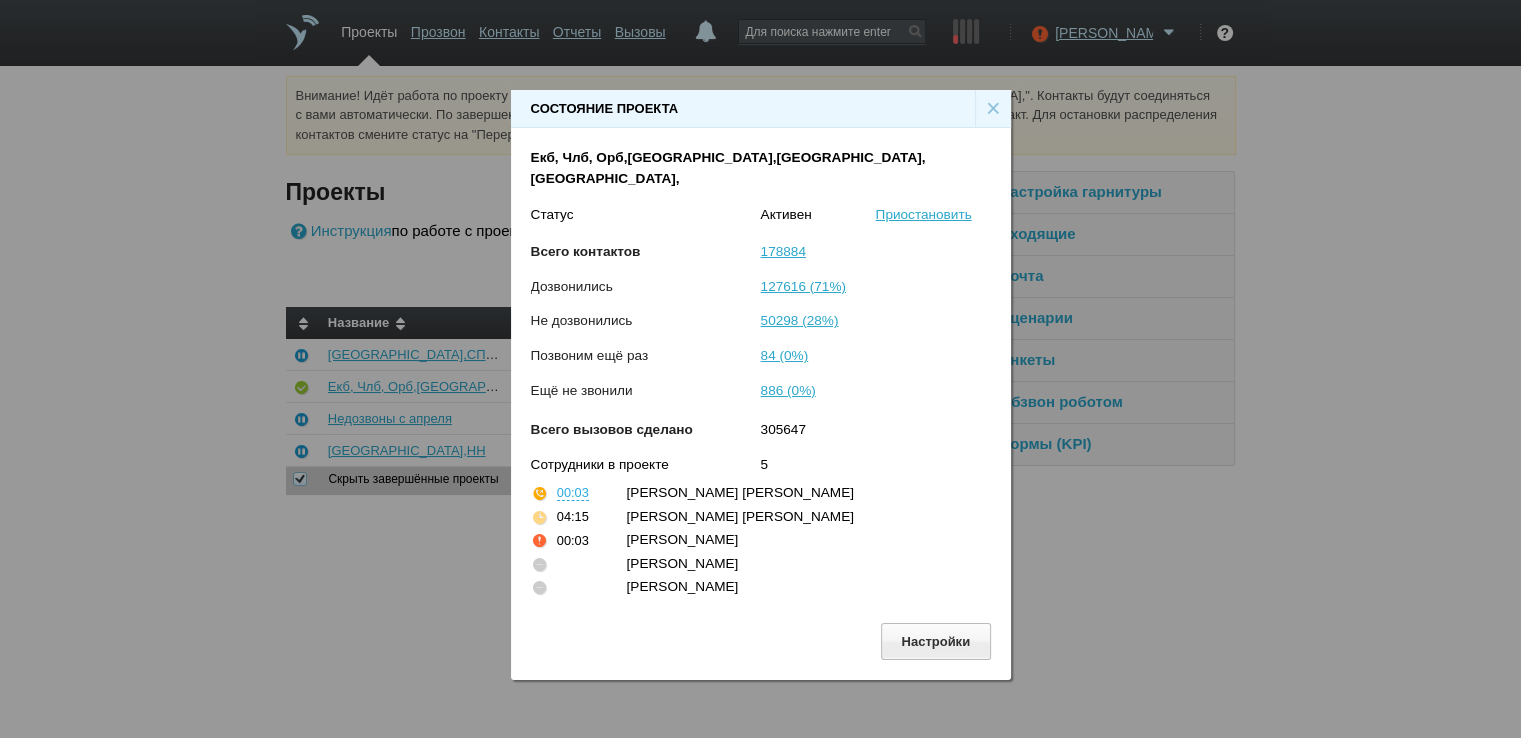 click on "Состояние проекта × Екб, Члб, [GEOGRAPHIC_DATA],[GEOGRAPHIC_DATA],[GEOGRAPHIC_DATA], Сургут, Статус [PERSON_NAME] Всего контактов 178884 Дозвонились 127616 (71%) Не дозвонились 50298 (28%) Позвоним ещё раз 84 (0%) Ещё не звонили 886 (0%) Всего вызовов сделано 305647 Сотрудники в проекте 5 00:03 [PERSON_NAME] Юлия 04:15 [PERSON_NAME] [PERSON_NAME] 00:03 [PERSON_NAME] [PERSON_NAME] Настройки" at bounding box center [760, 377] 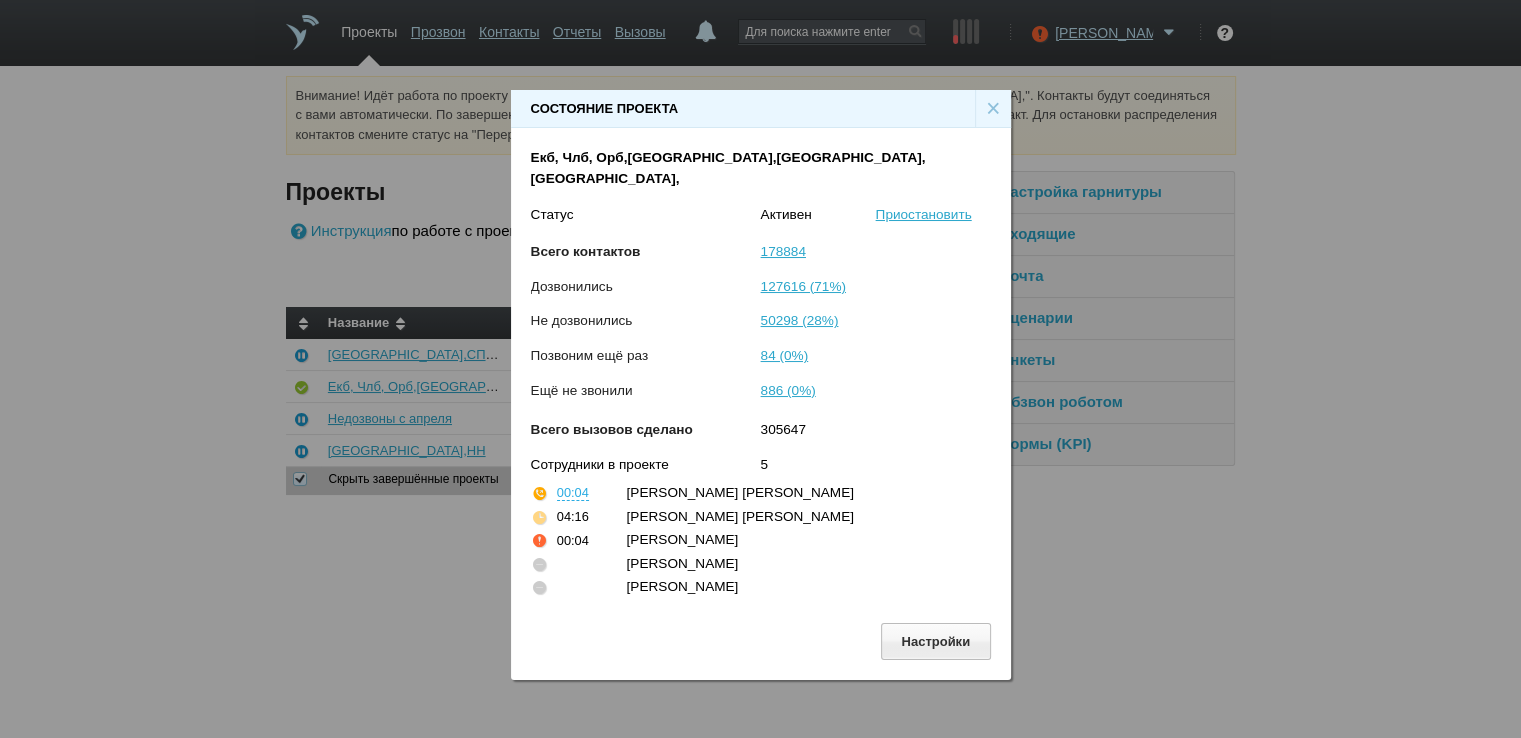 click on "×" at bounding box center (993, 109) 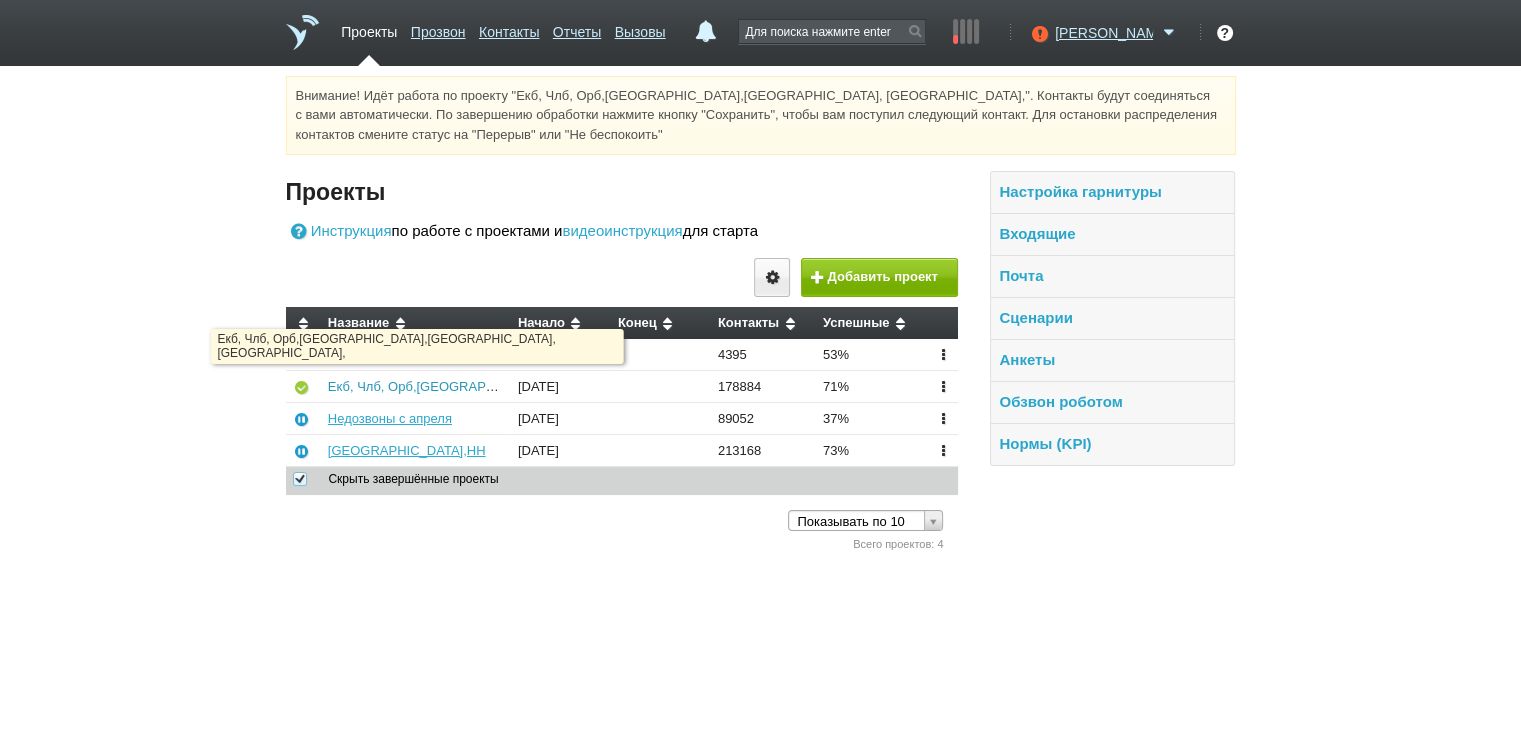 click on "Екб, Члб, Орб,[GEOGRAPHIC_DATA],[GEOGRAPHIC_DATA], [GEOGRAPHIC_DATA]," at bounding box center [582, 386] 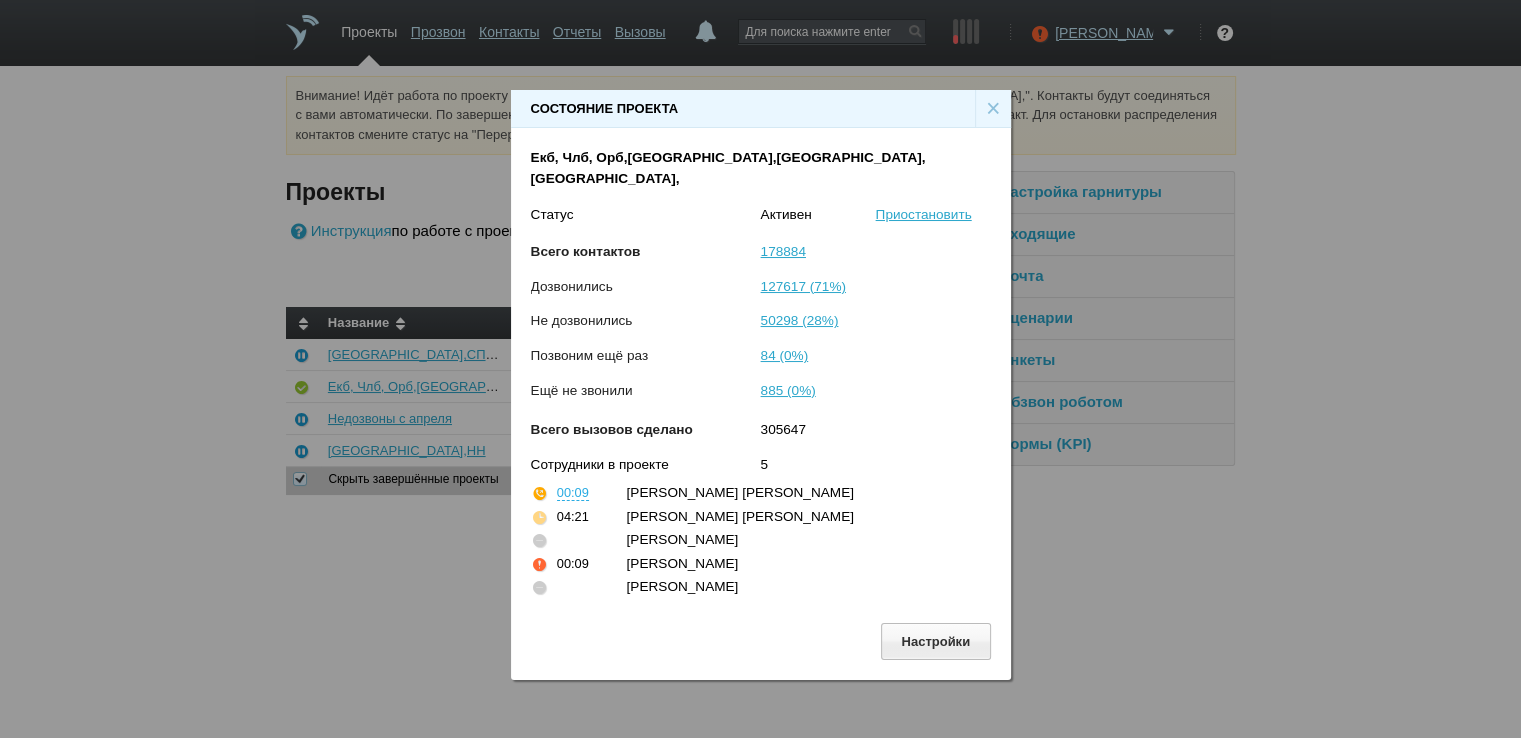 click on "Состояние проекта × Екб, Члб, [GEOGRAPHIC_DATA],[GEOGRAPHIC_DATA],[GEOGRAPHIC_DATA], Сургут, Статус [PERSON_NAME] Всего контактов 178884 Дозвонились 127617 (71%) Не дозвонились 50298 (28%) Позвоним ещё раз 84 (0%) Ещё не звонили 885 (0%) Всего вызовов сделано 305647 Сотрудники в проекте 5 00:09 [PERSON_NAME] Юлия 04:21 [PERSON_NAME] [PERSON_NAME] 00:09 [PERSON_NAME]" at bounding box center [760, 377] 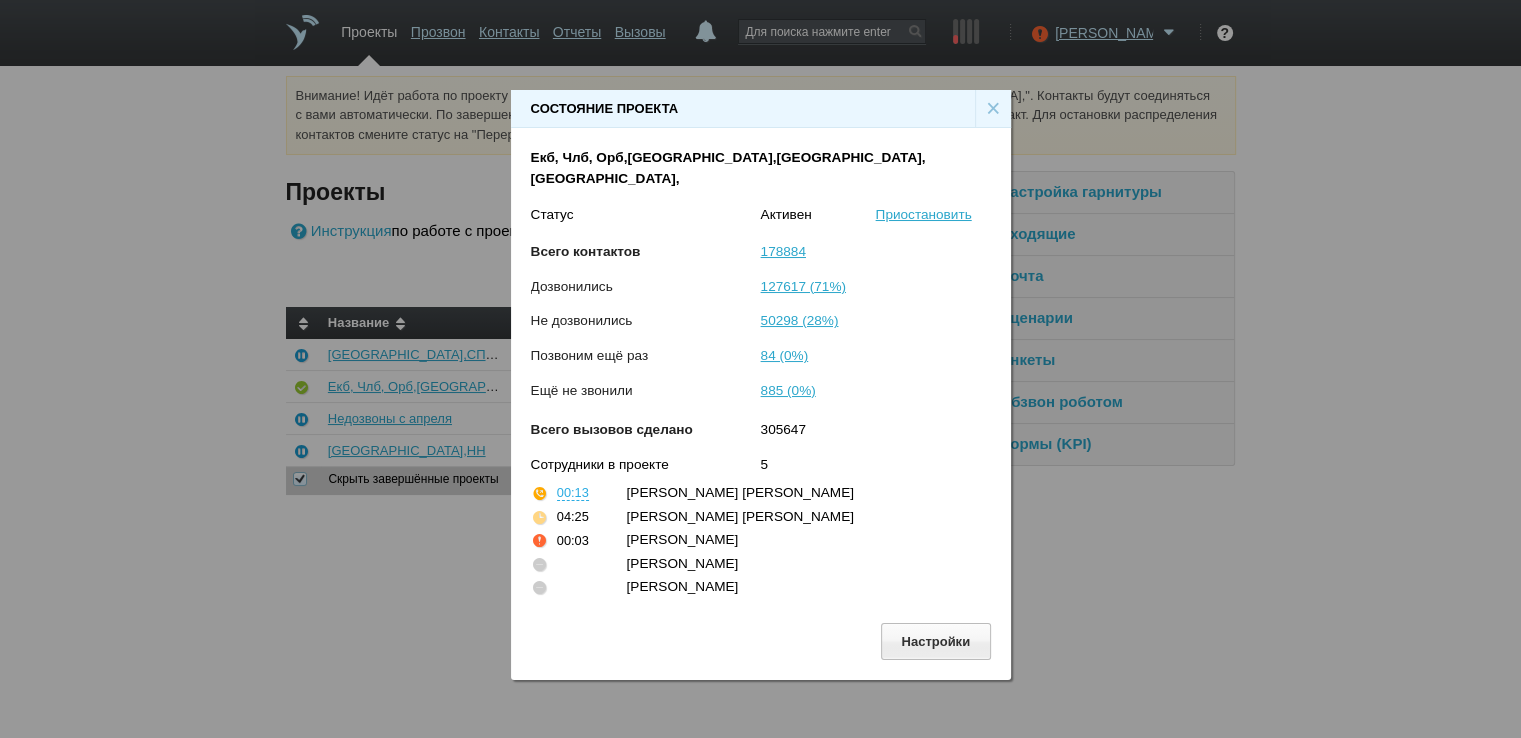 click on "×" at bounding box center (993, 109) 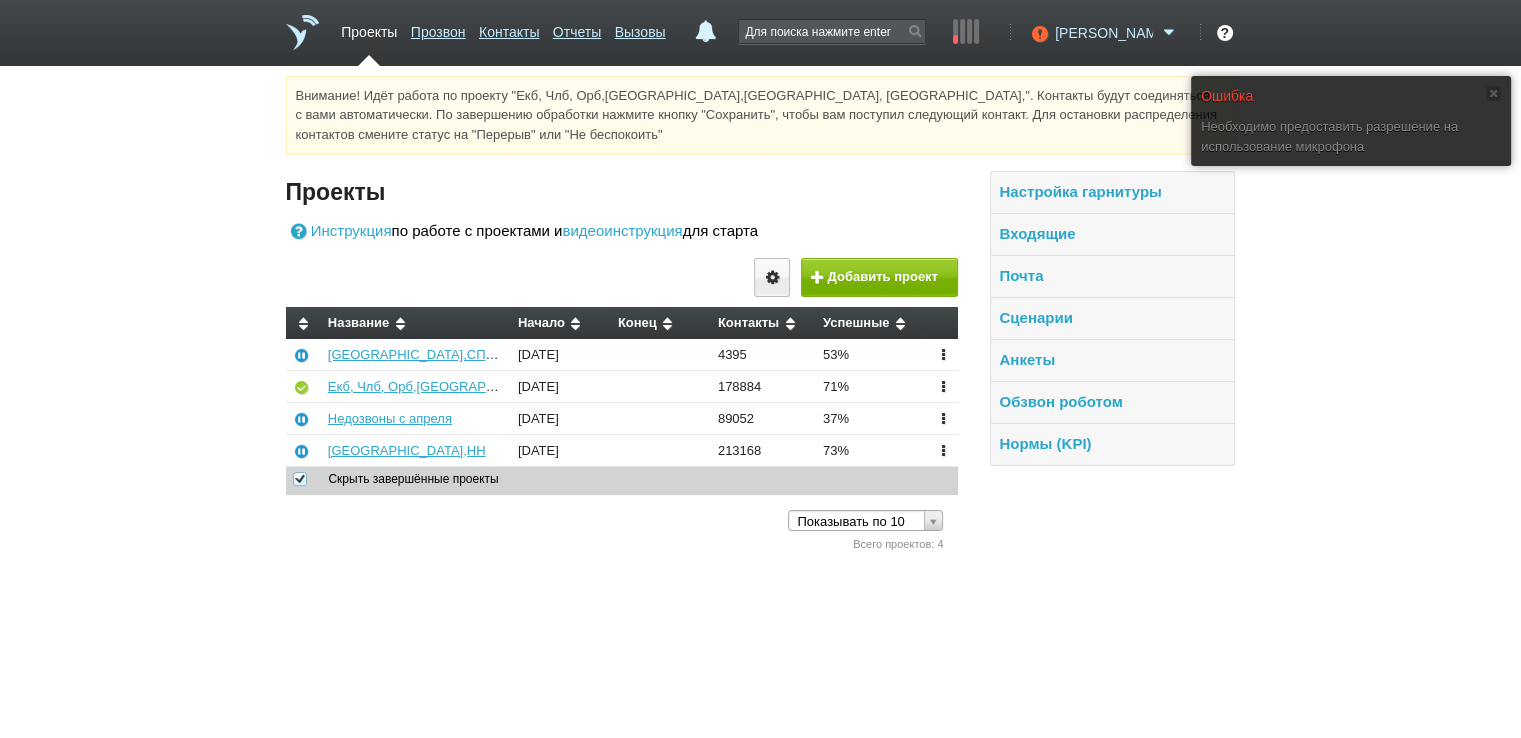 click at bounding box center [1169, 33] 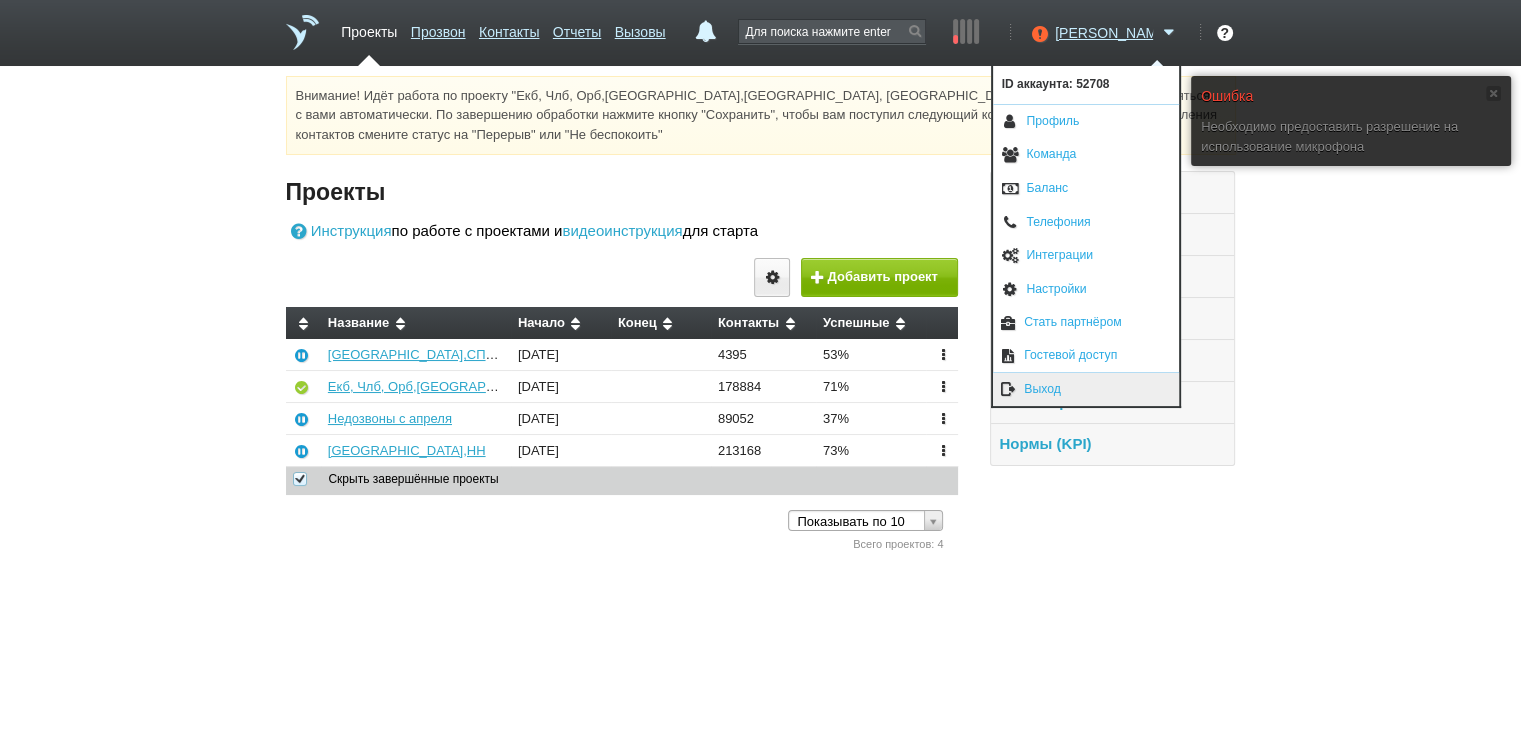 click on "Выход" at bounding box center [1086, 389] 